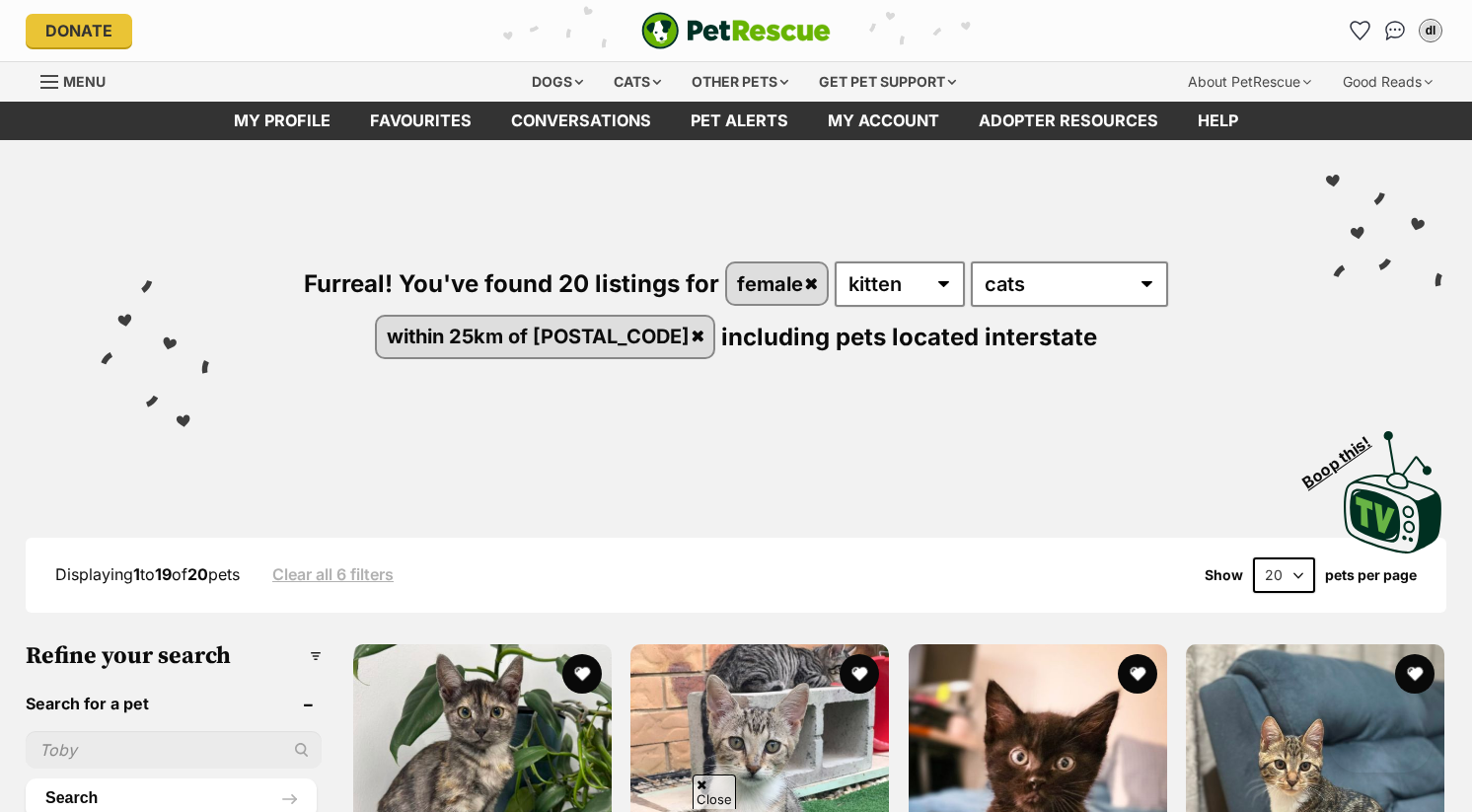 scroll, scrollTop: 519, scrollLeft: 0, axis: vertical 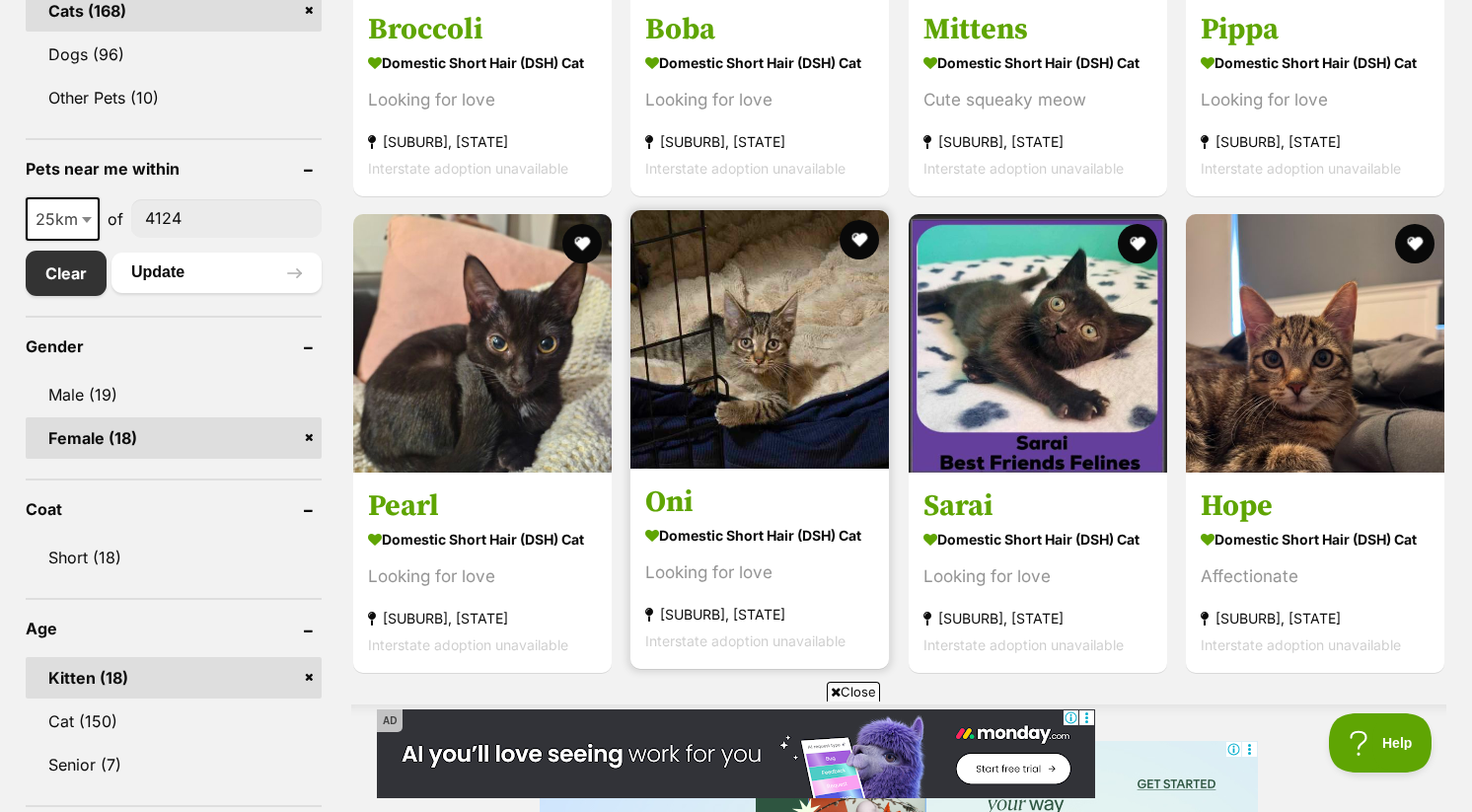 click at bounding box center [760, 339] 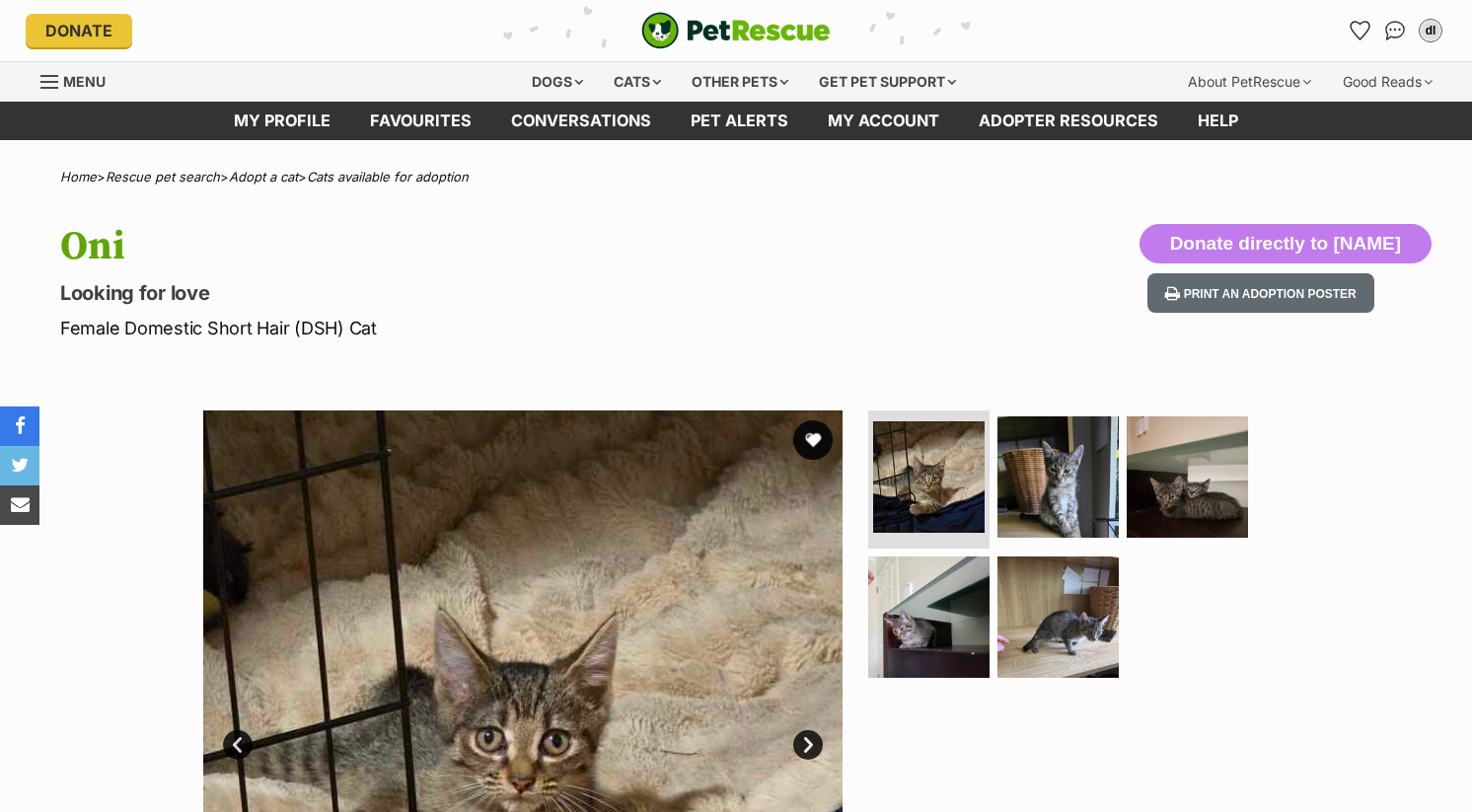 scroll, scrollTop: 0, scrollLeft: 0, axis: both 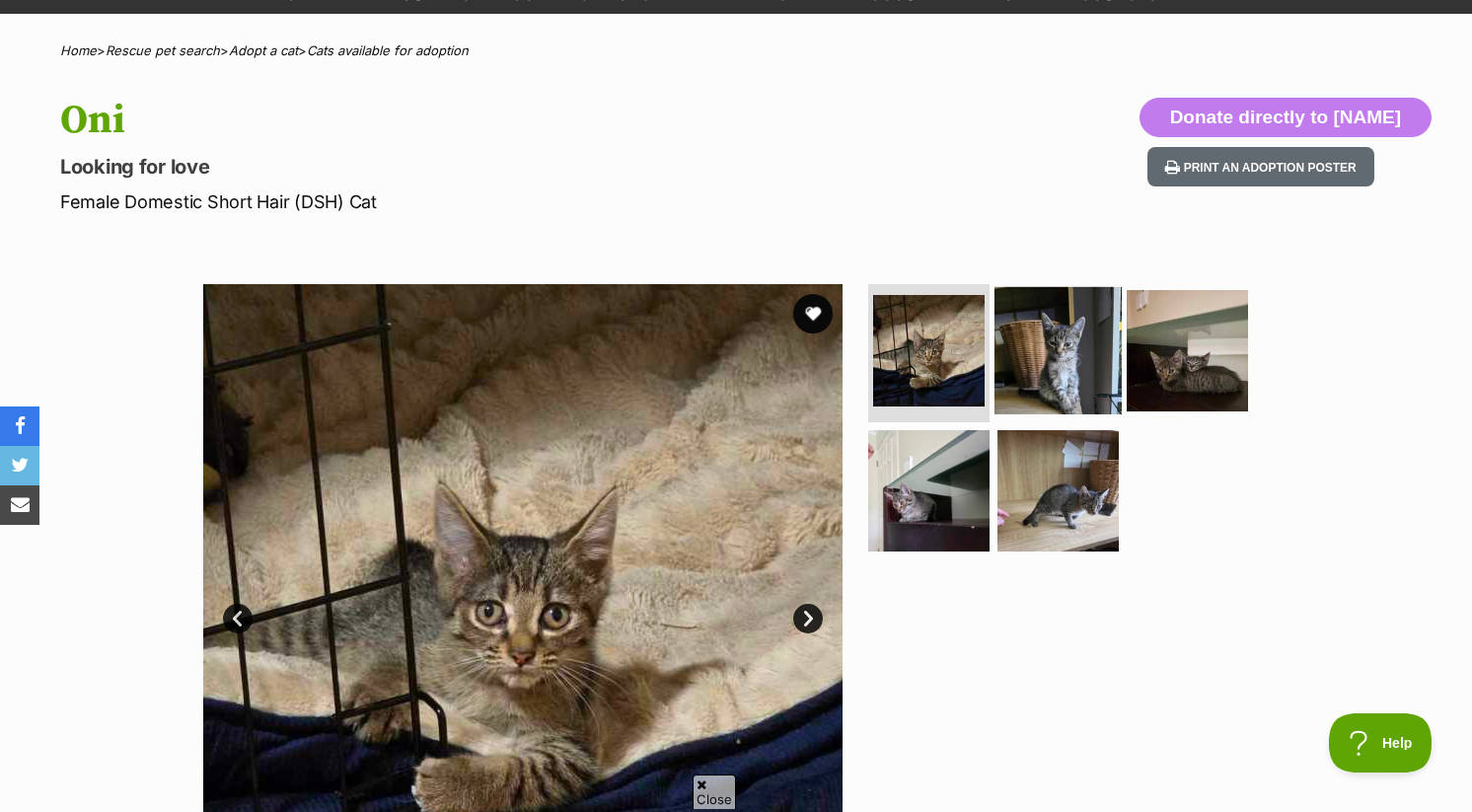 click at bounding box center (1058, 350) 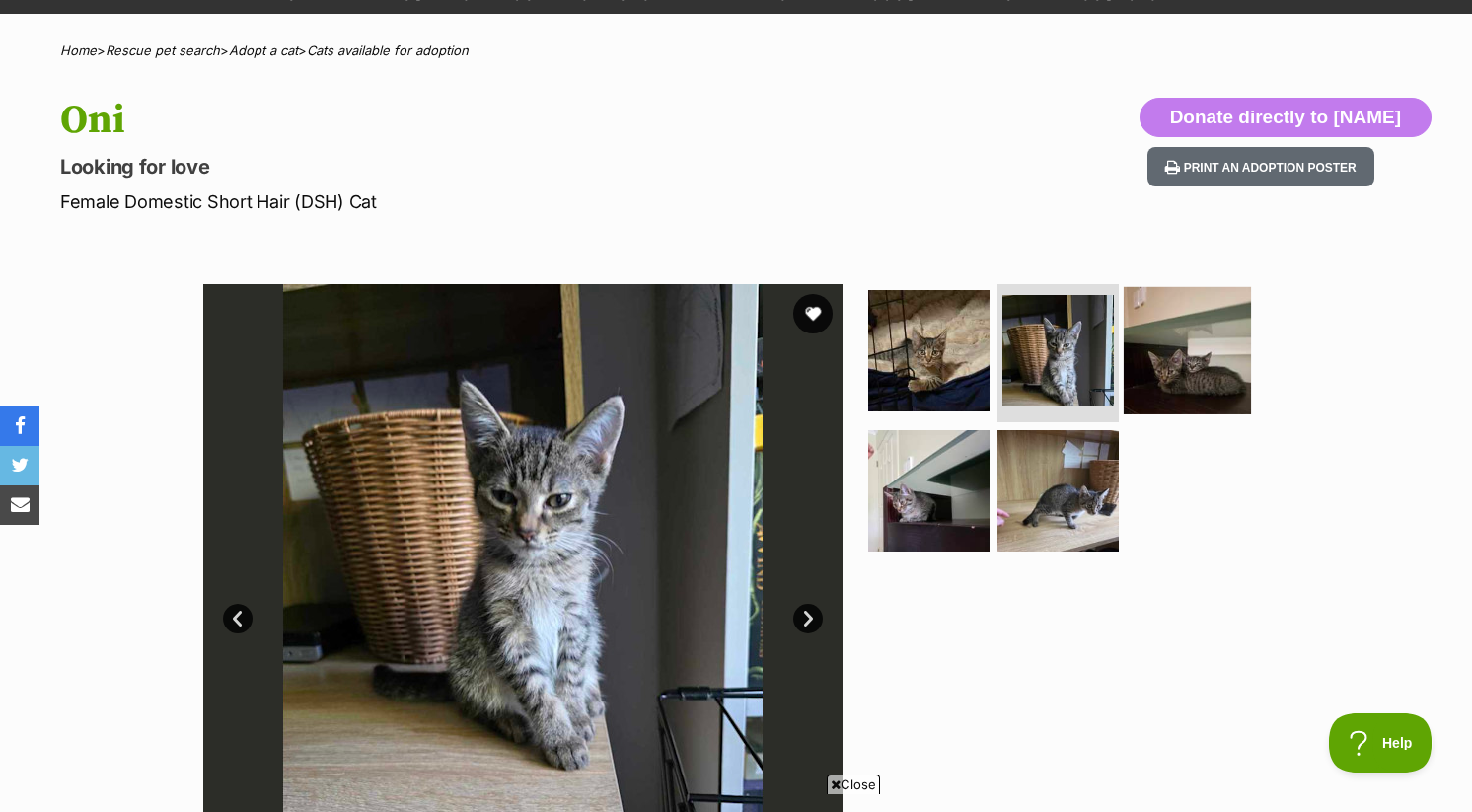 click at bounding box center (1187, 350) 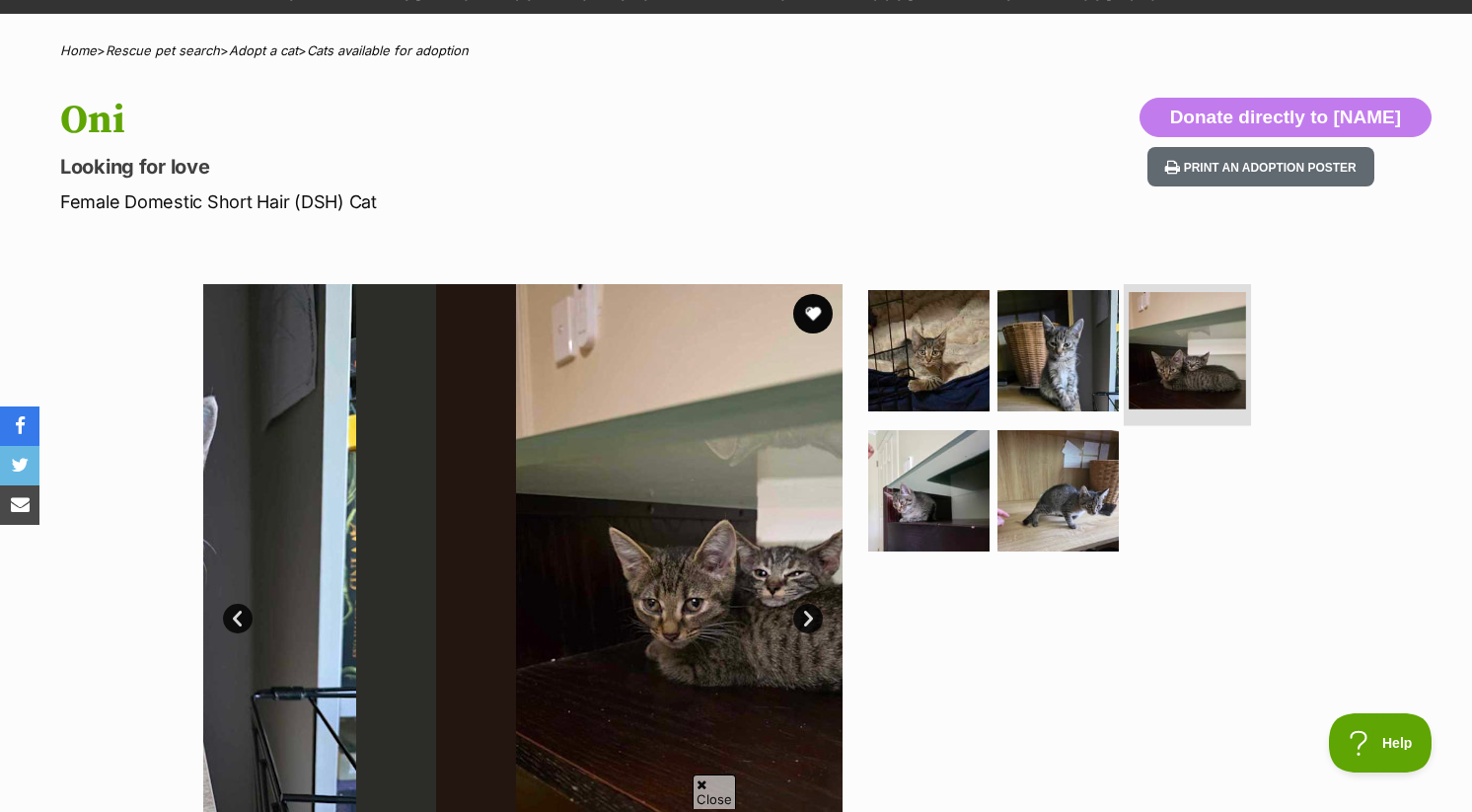scroll, scrollTop: 0, scrollLeft: 0, axis: both 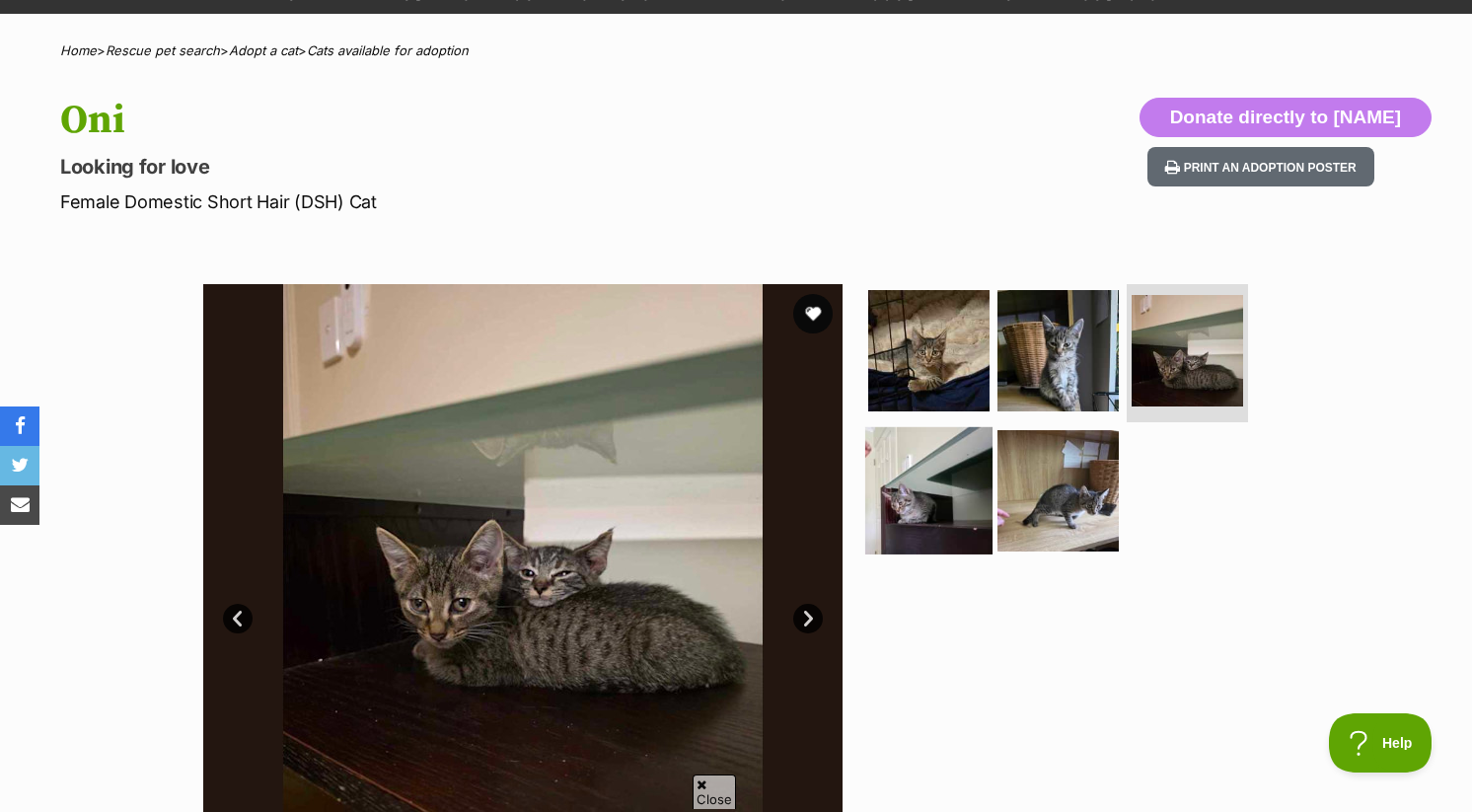 click at bounding box center (928, 489) 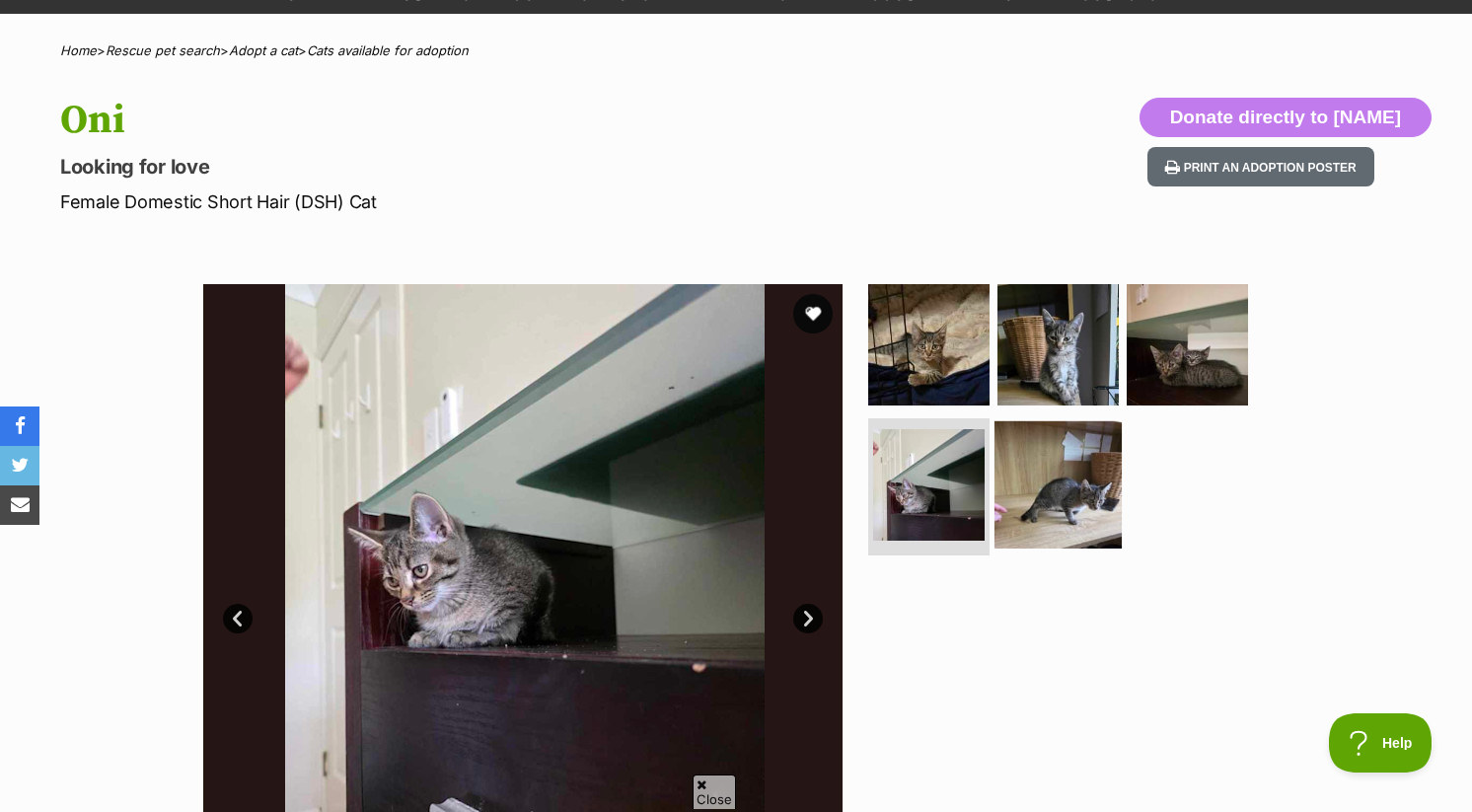 scroll, scrollTop: 0, scrollLeft: 0, axis: both 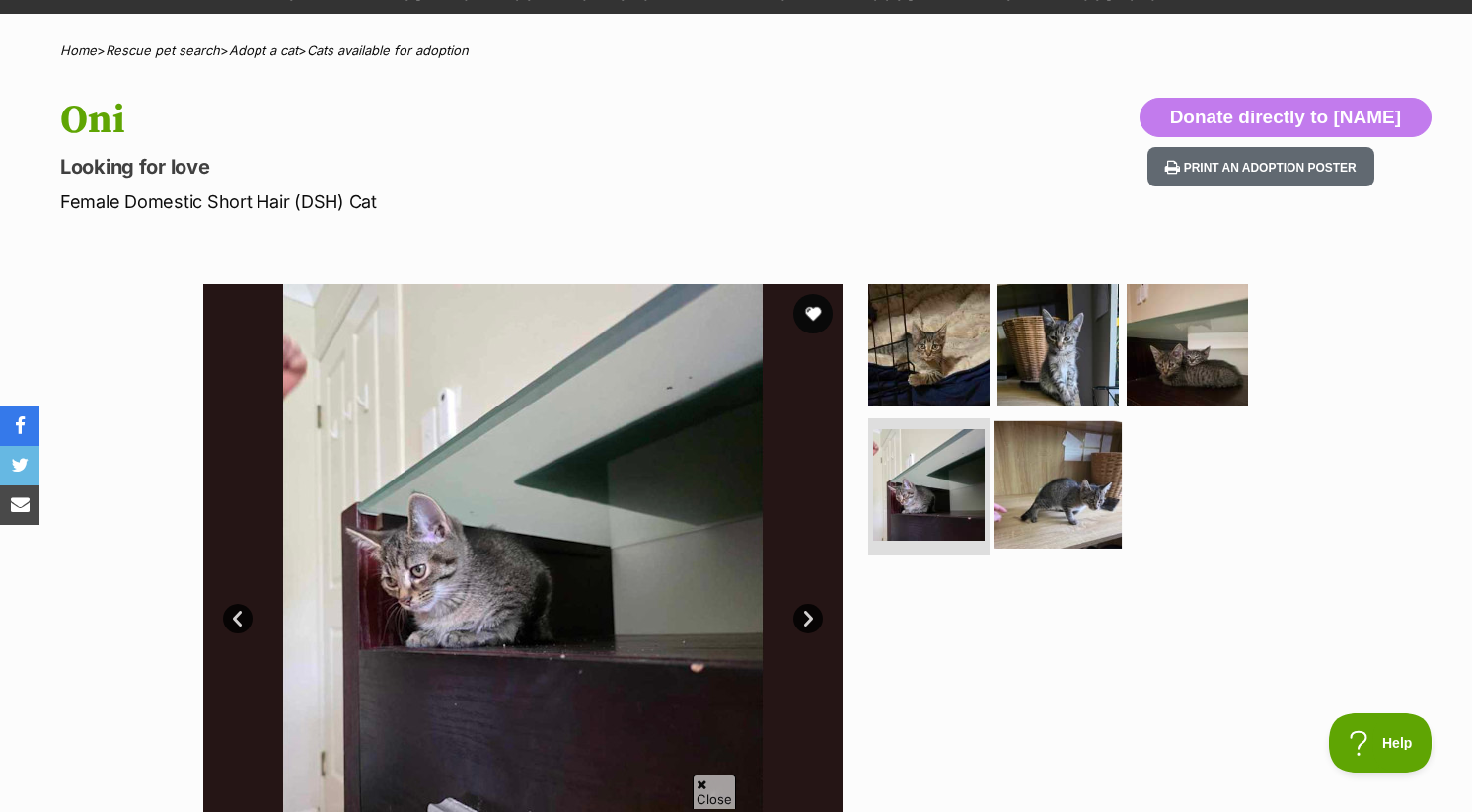 click at bounding box center [1058, 483] 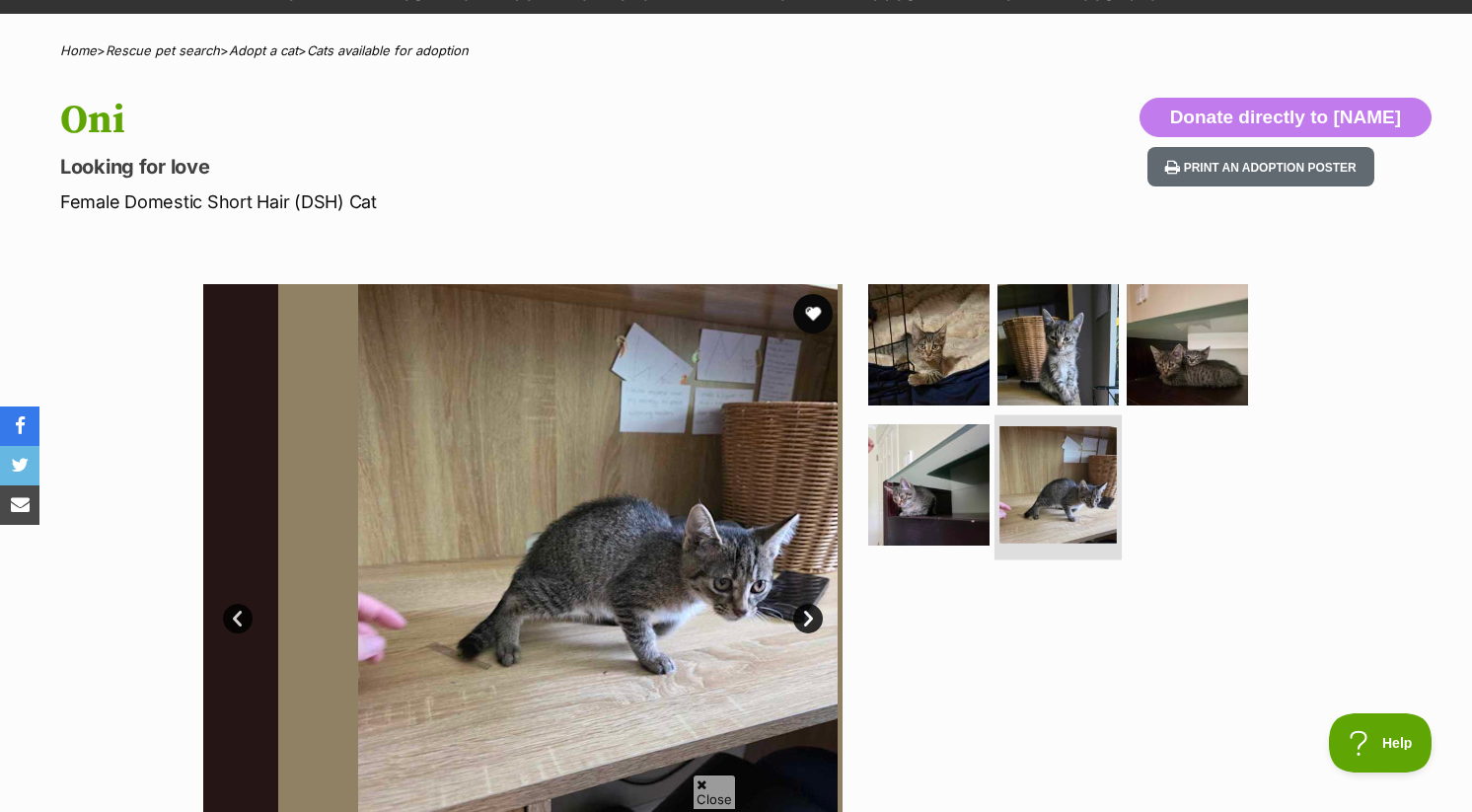 scroll, scrollTop: 0, scrollLeft: 0, axis: both 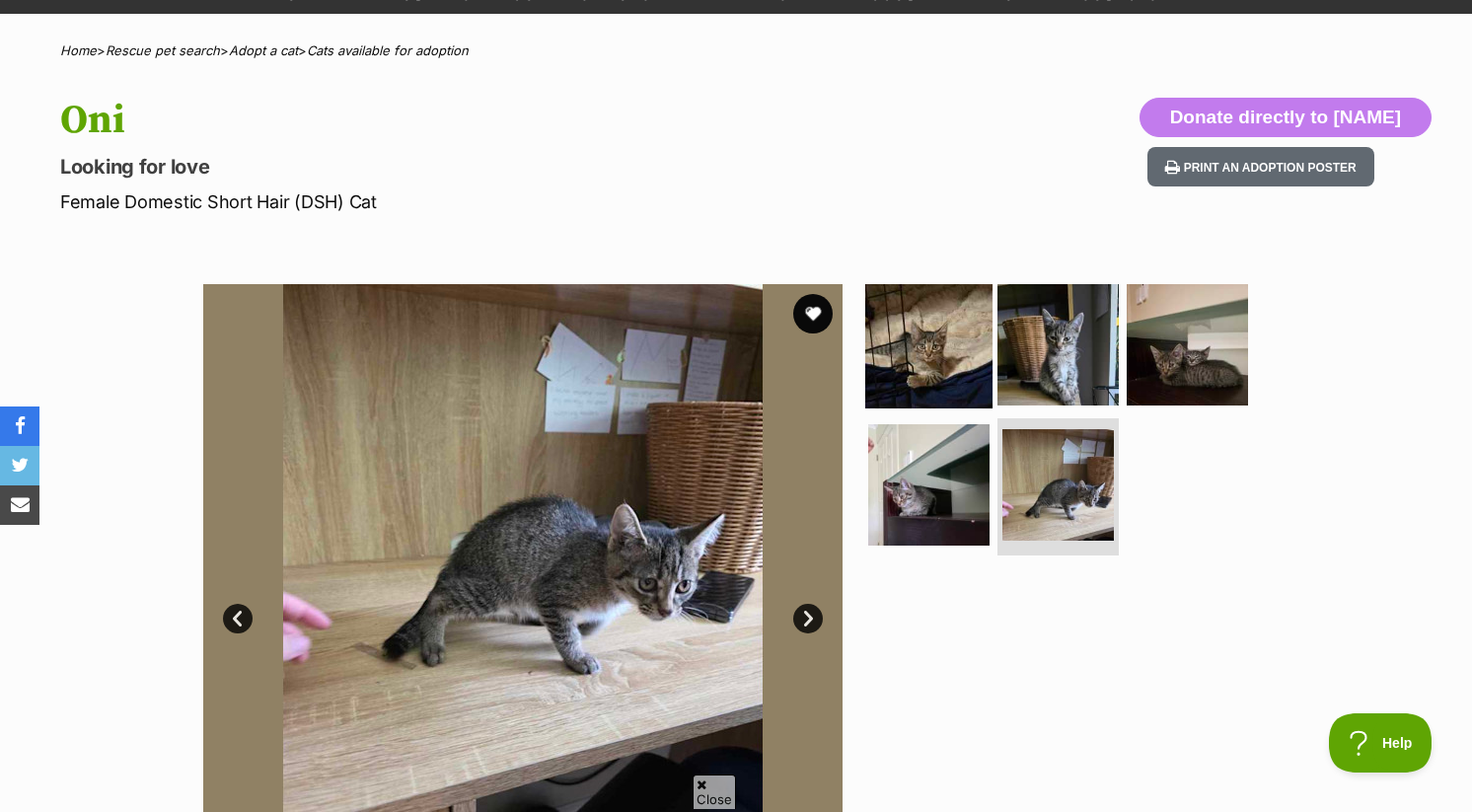 click at bounding box center (928, 344) 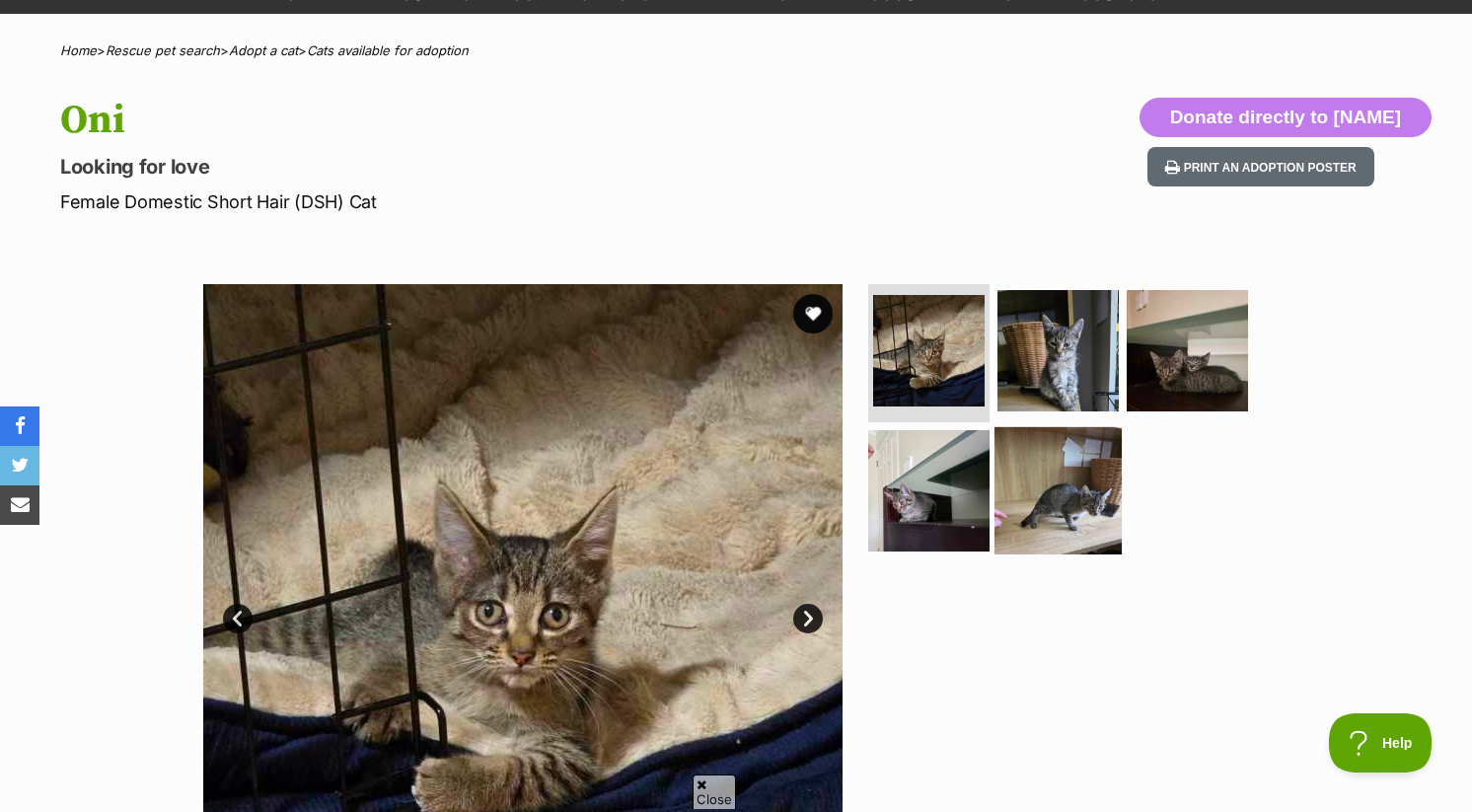 click at bounding box center [1058, 489] 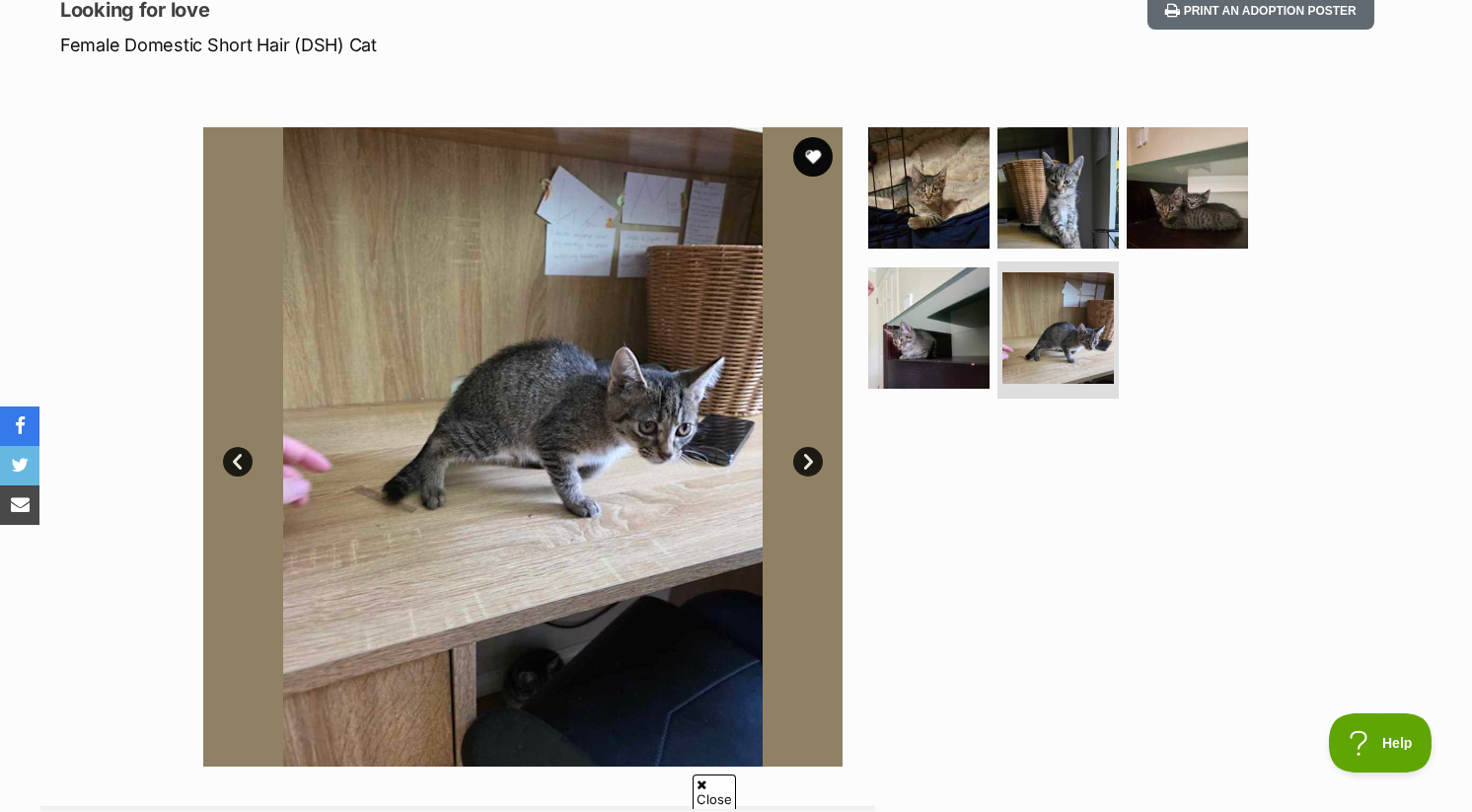 scroll, scrollTop: 276, scrollLeft: 0, axis: vertical 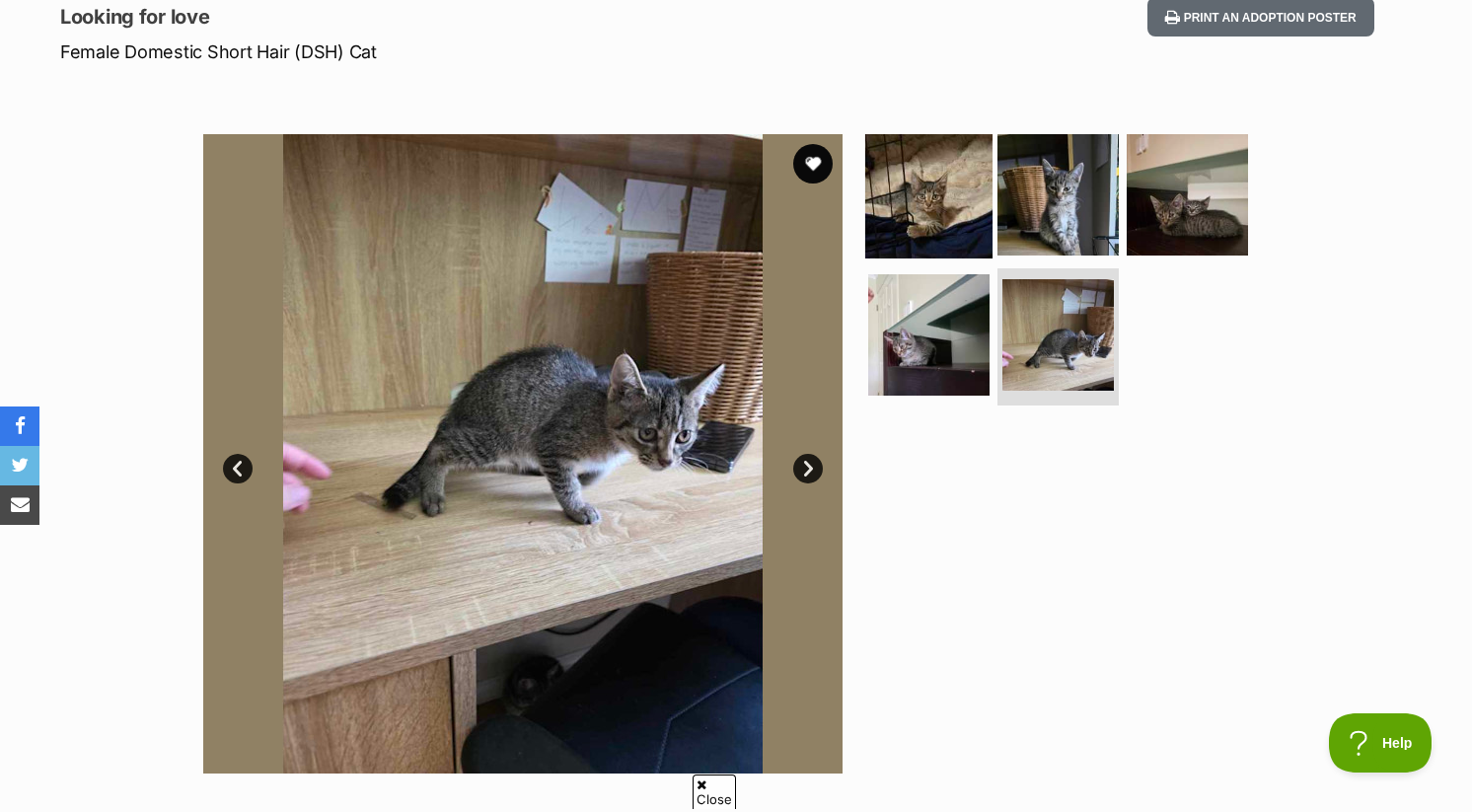 click at bounding box center (928, 194) 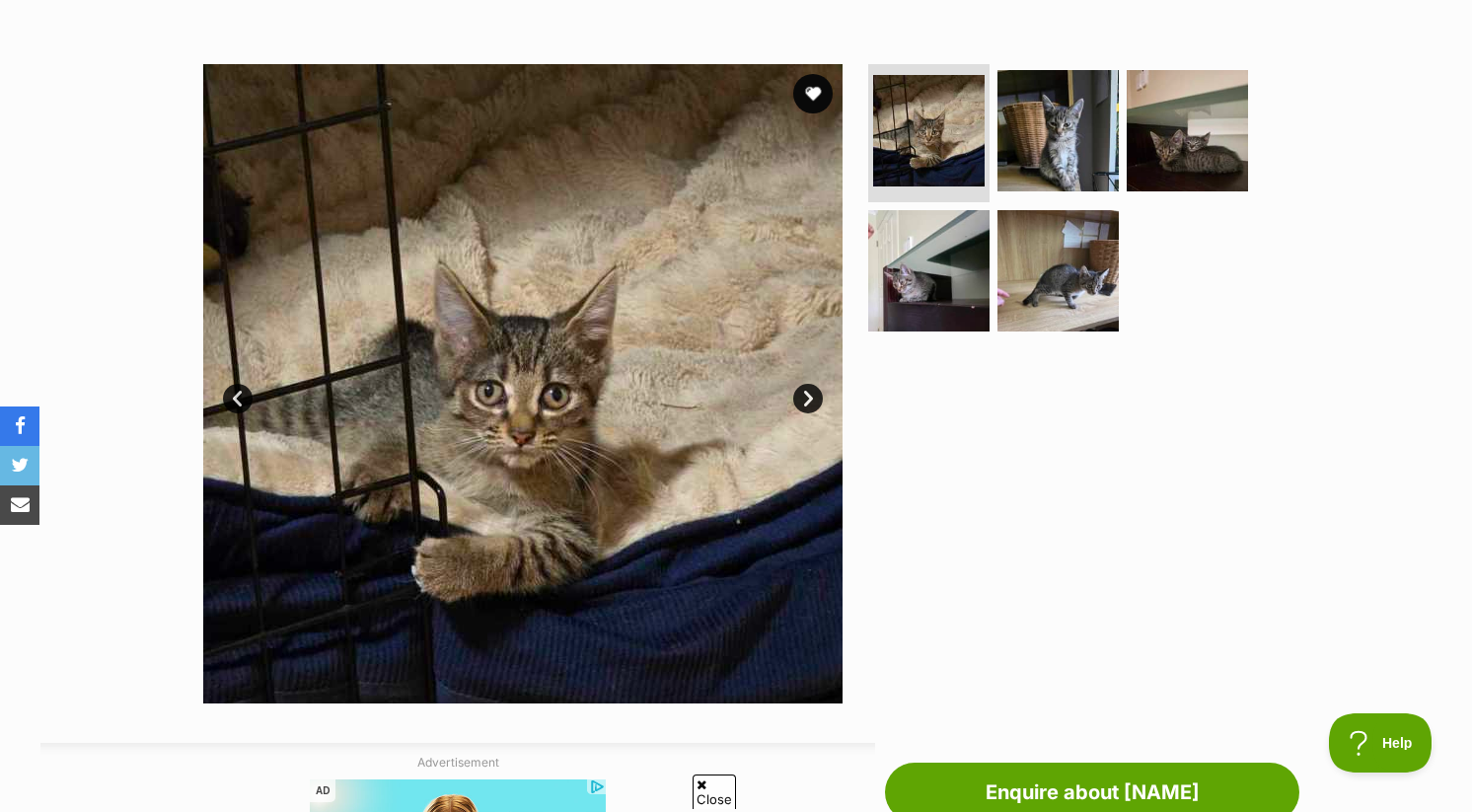 scroll, scrollTop: 341, scrollLeft: 0, axis: vertical 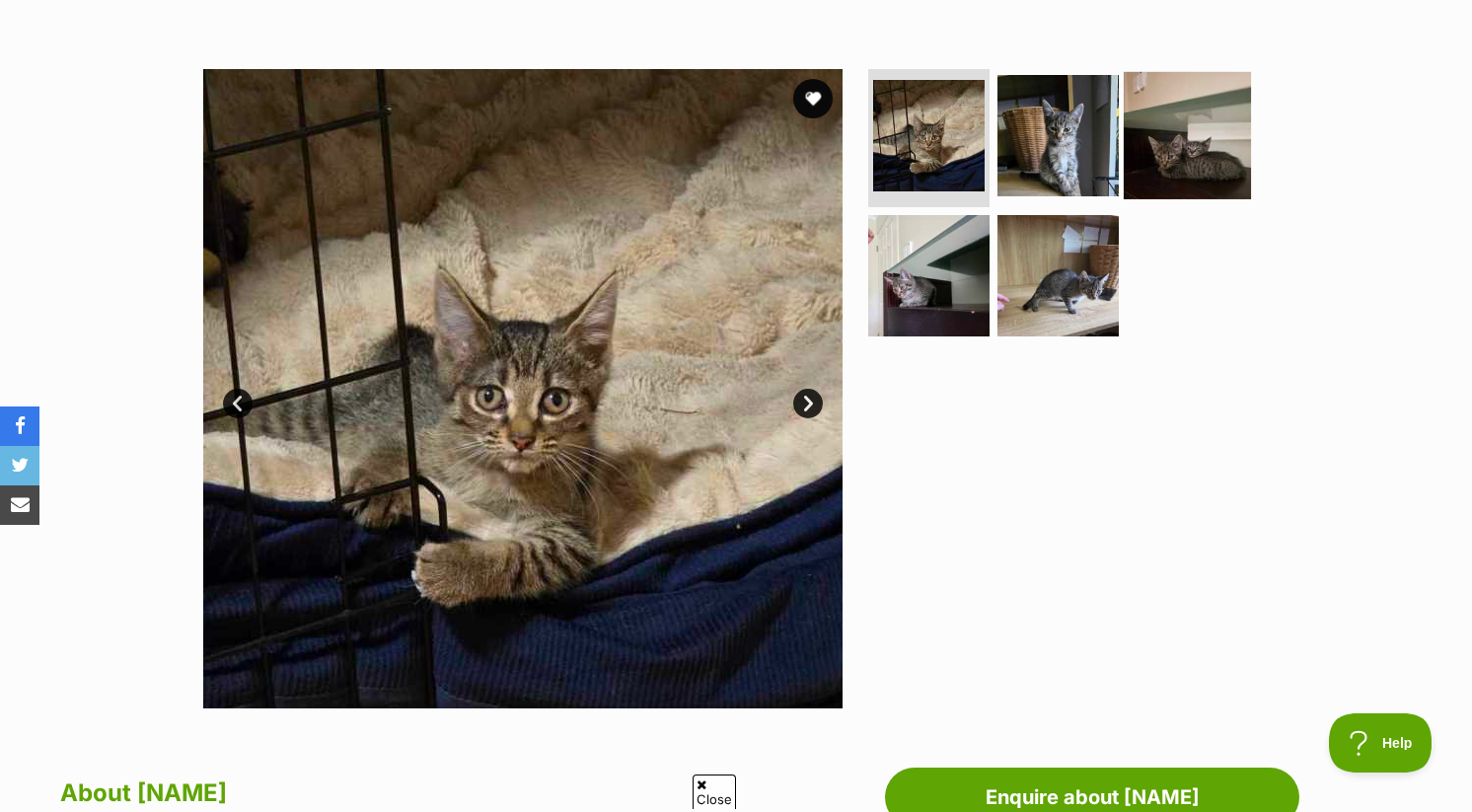 click at bounding box center (1187, 135) 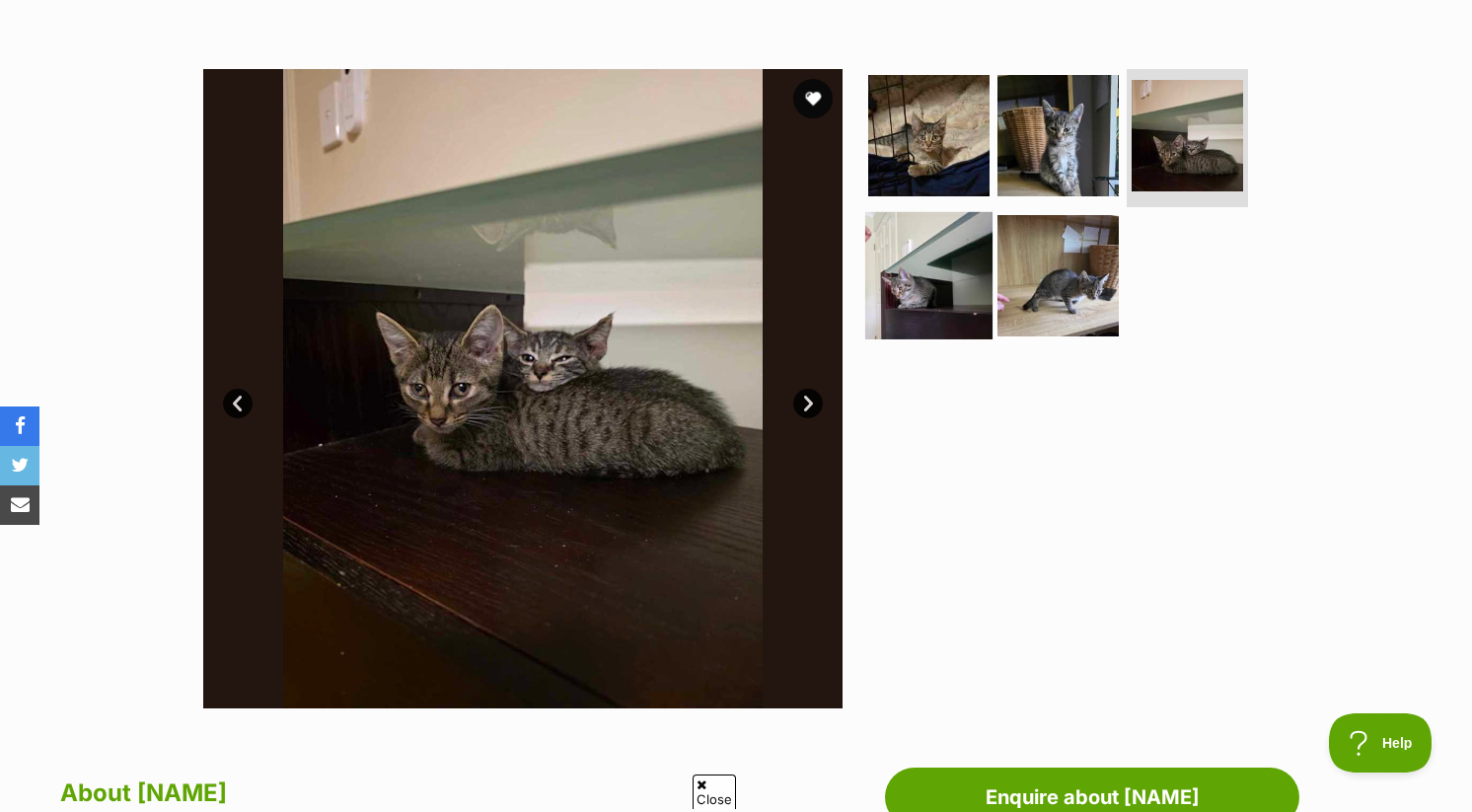 click at bounding box center [928, 274] 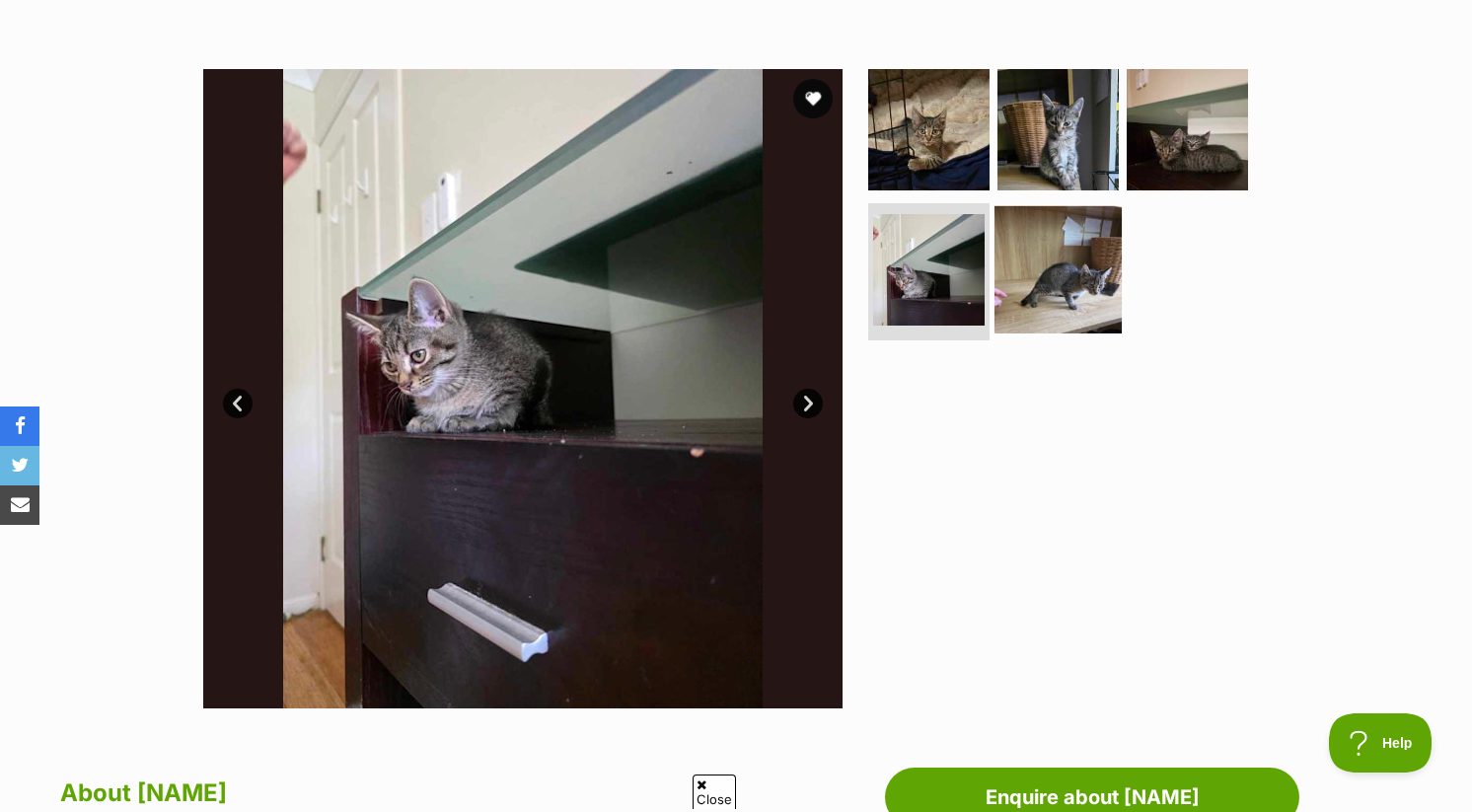 click at bounding box center [1058, 268] 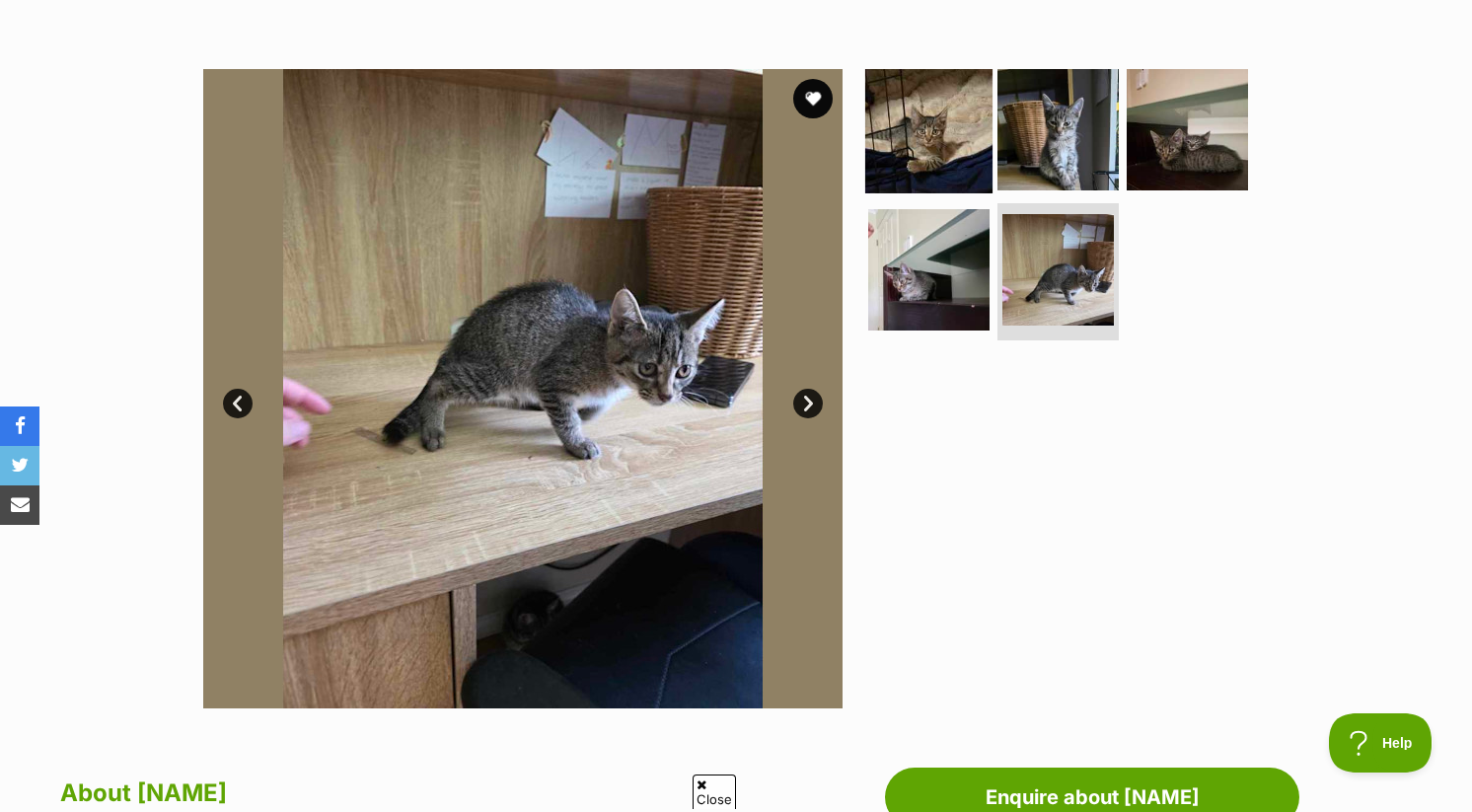 click at bounding box center (928, 129) 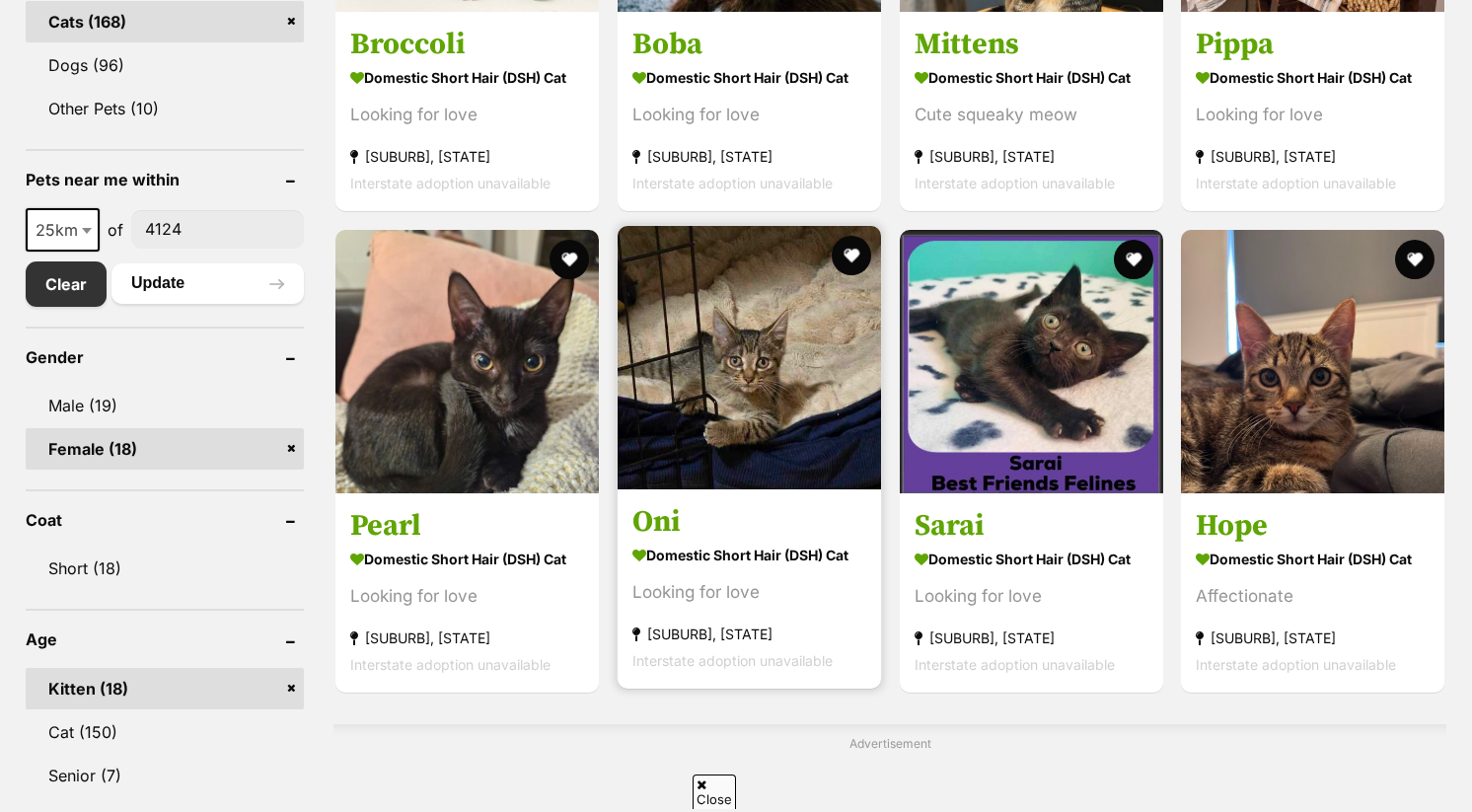scroll, scrollTop: 896, scrollLeft: 0, axis: vertical 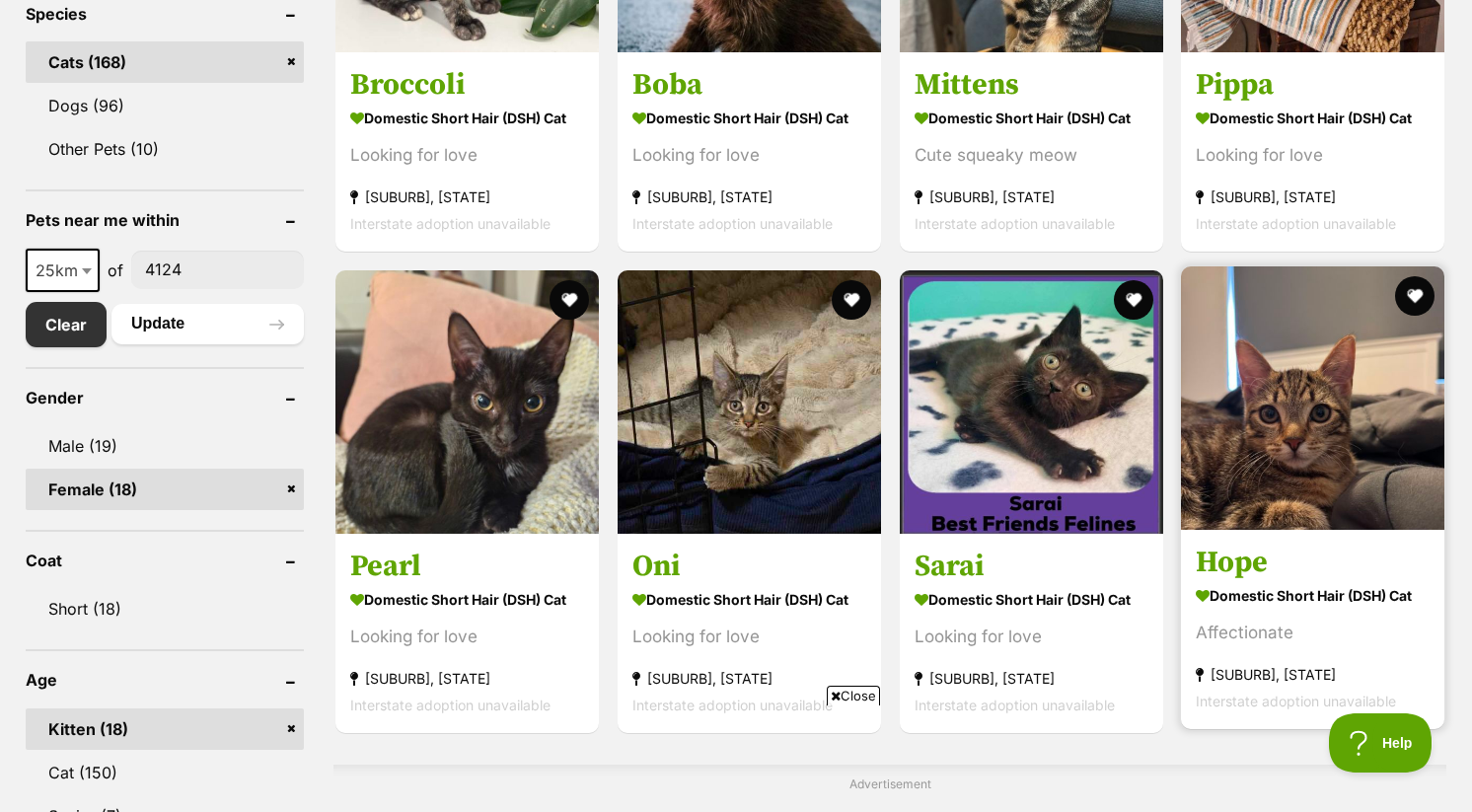 click at bounding box center [1312, 398] 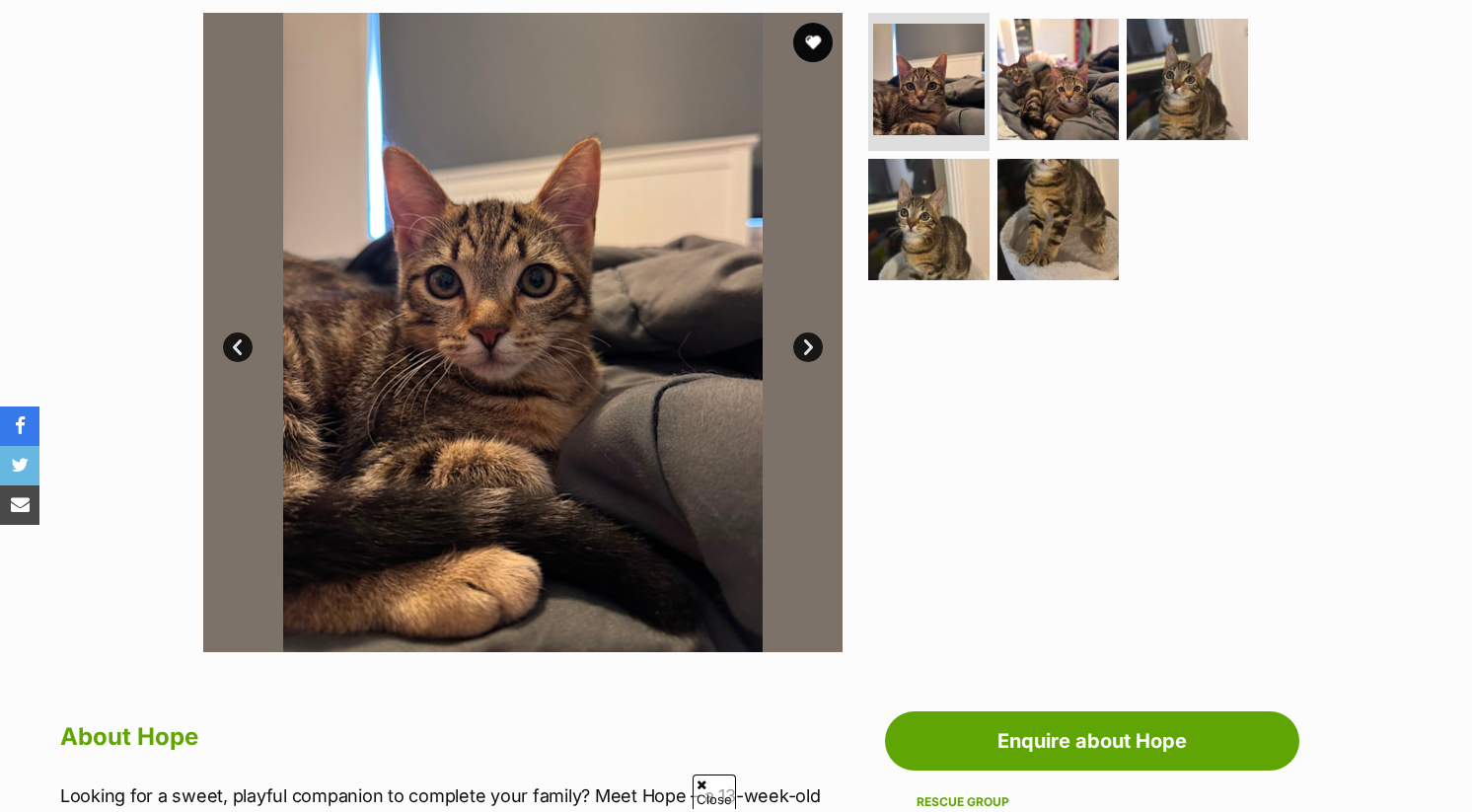 scroll, scrollTop: 0, scrollLeft: 0, axis: both 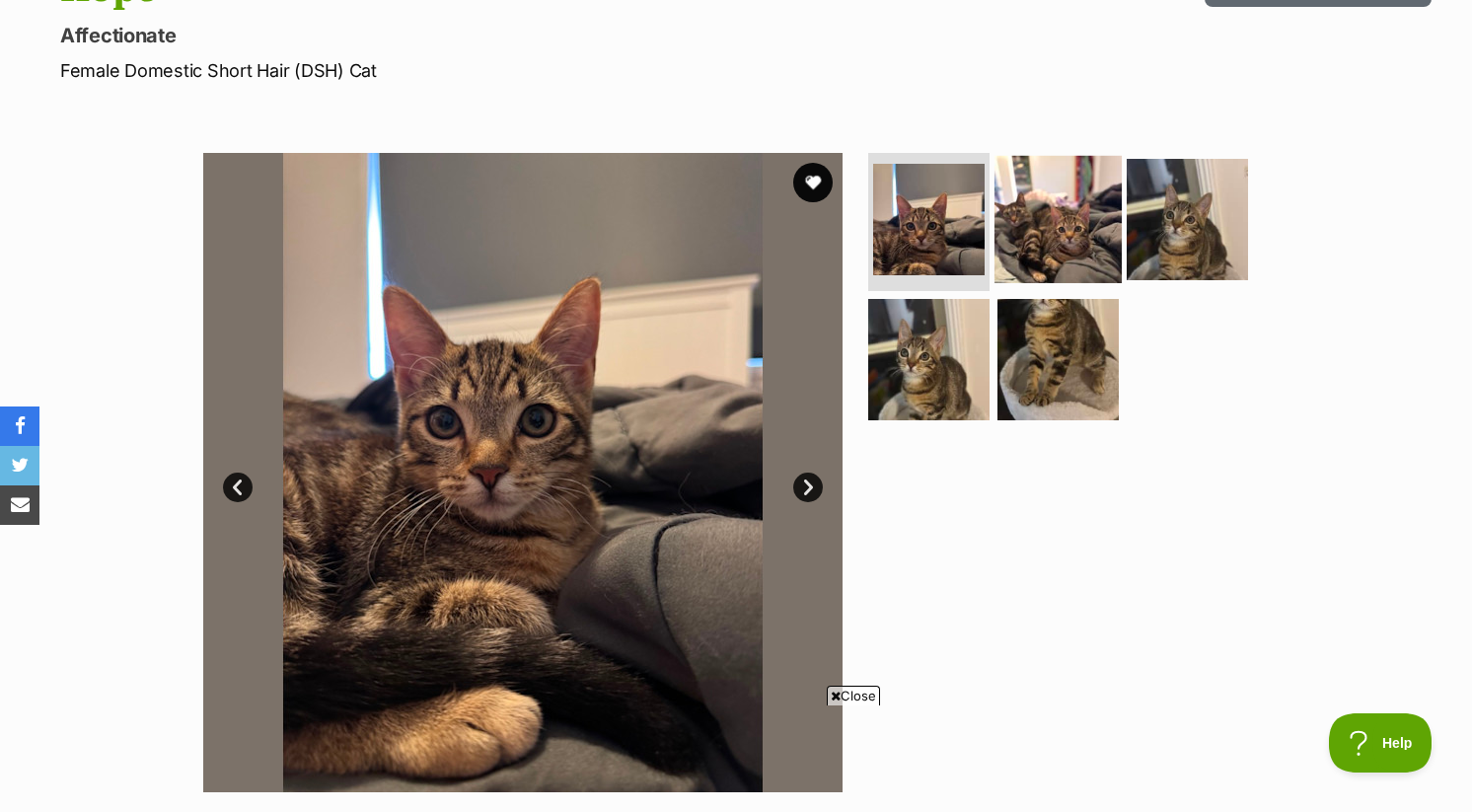 click at bounding box center (1058, 219) 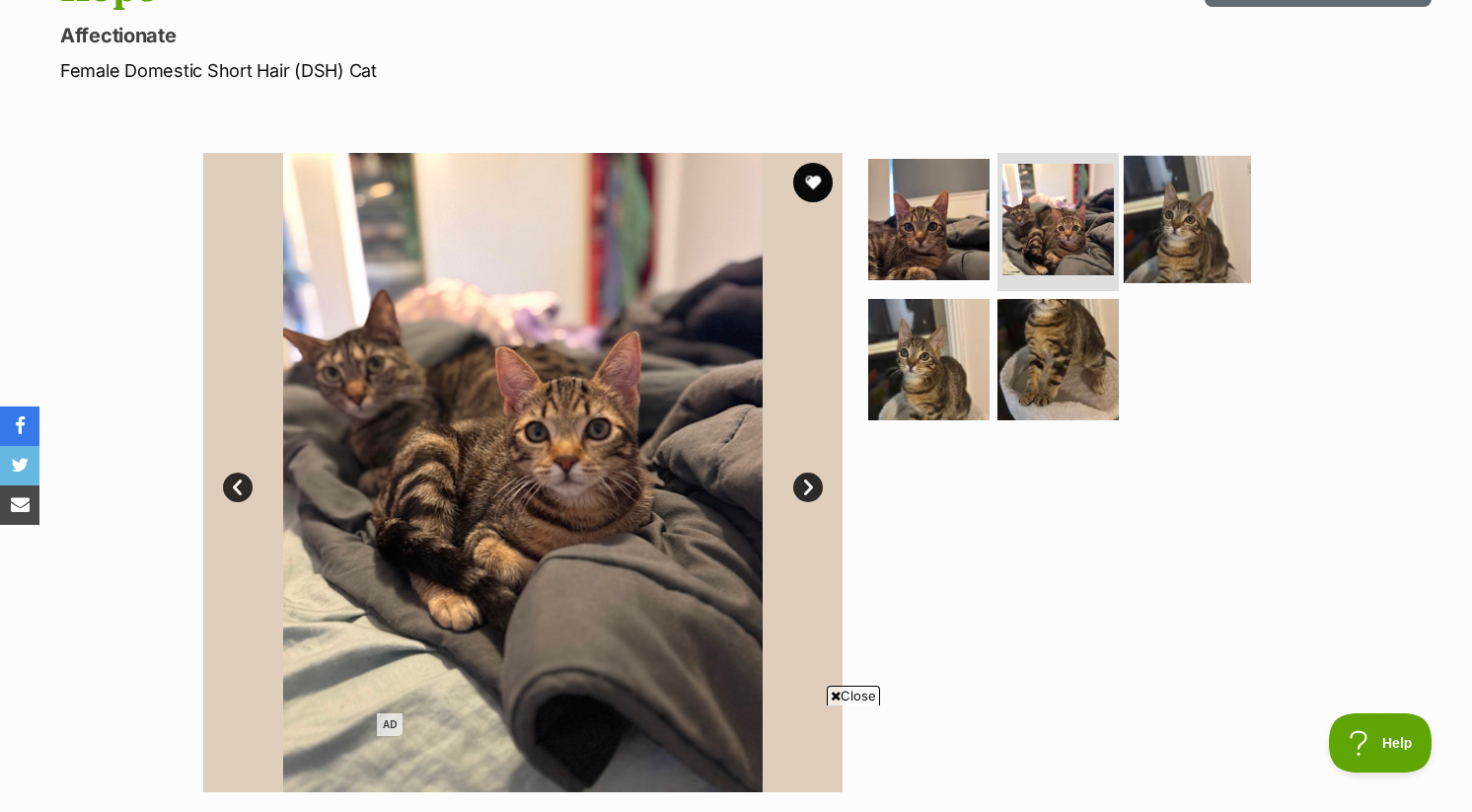 click at bounding box center (1187, 219) 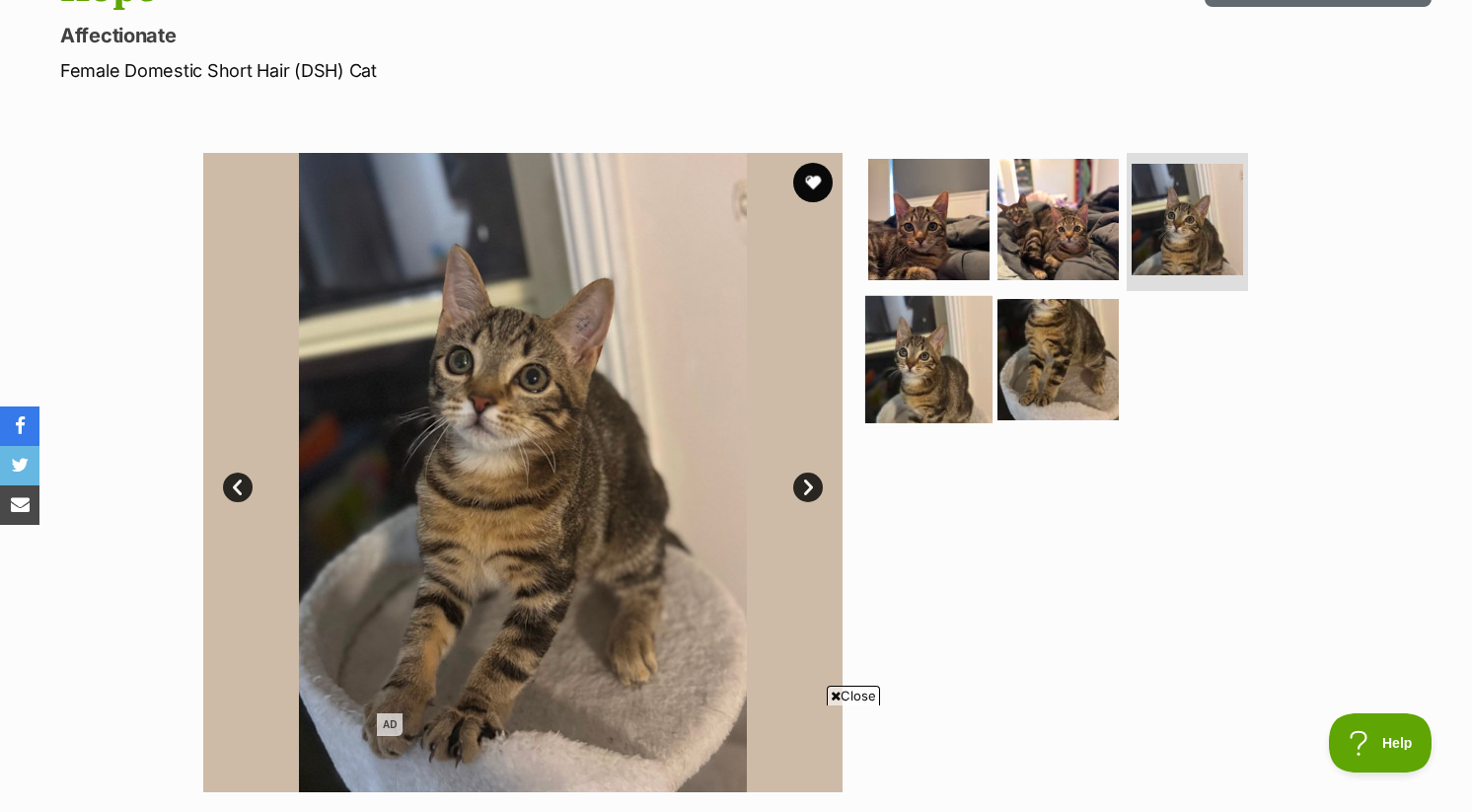 click at bounding box center [928, 358] 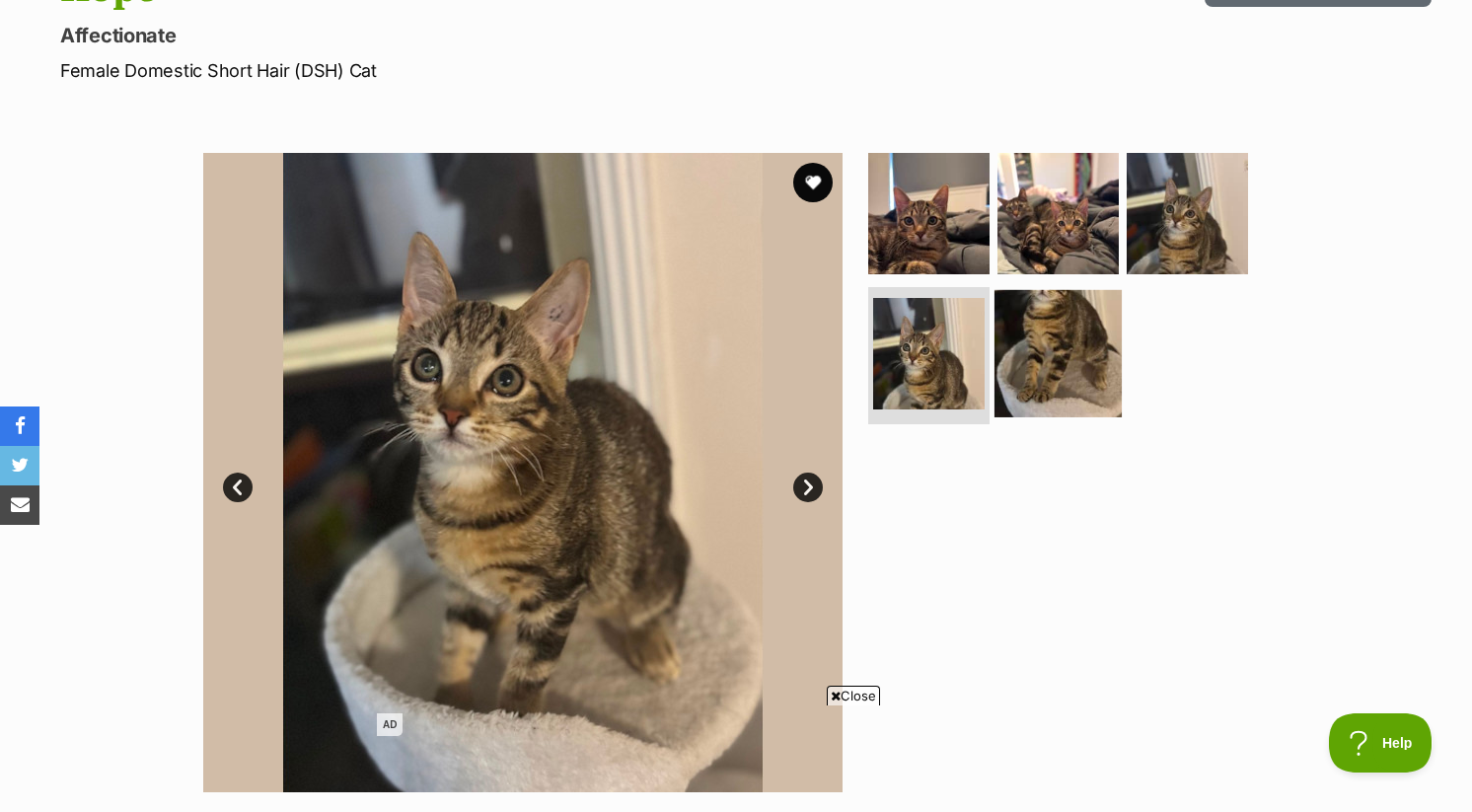 click at bounding box center [1058, 352] 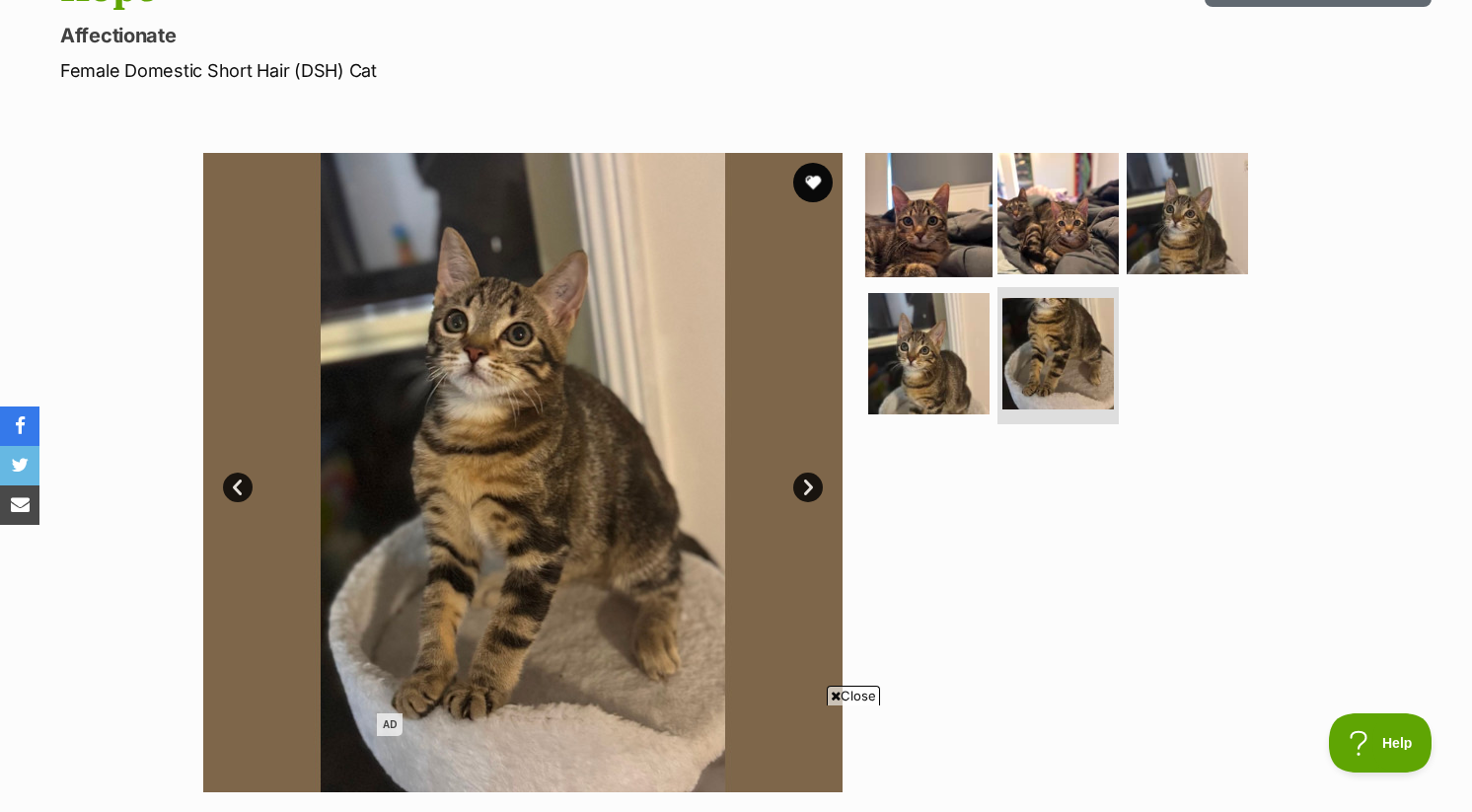click at bounding box center (928, 213) 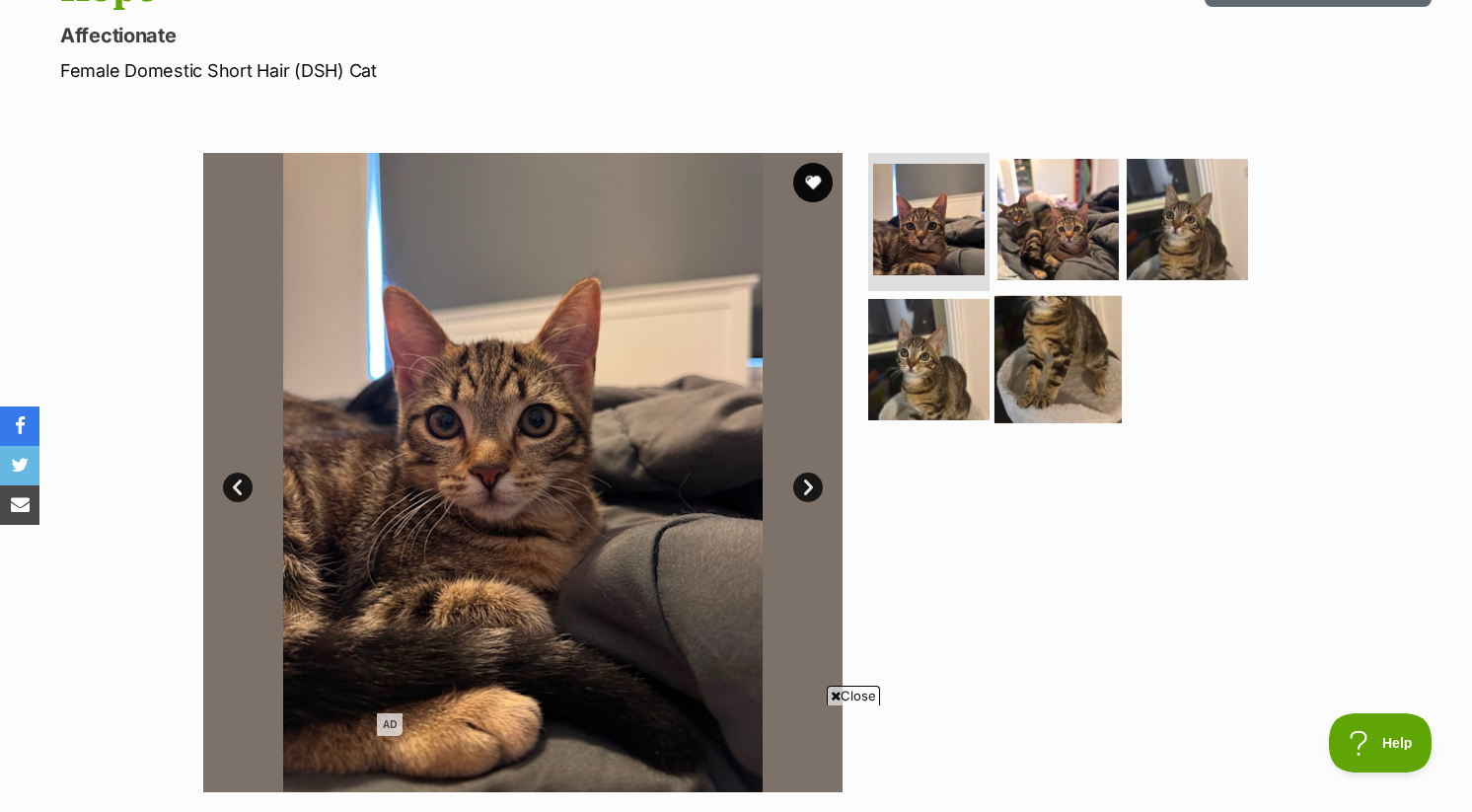 click at bounding box center [1058, 358] 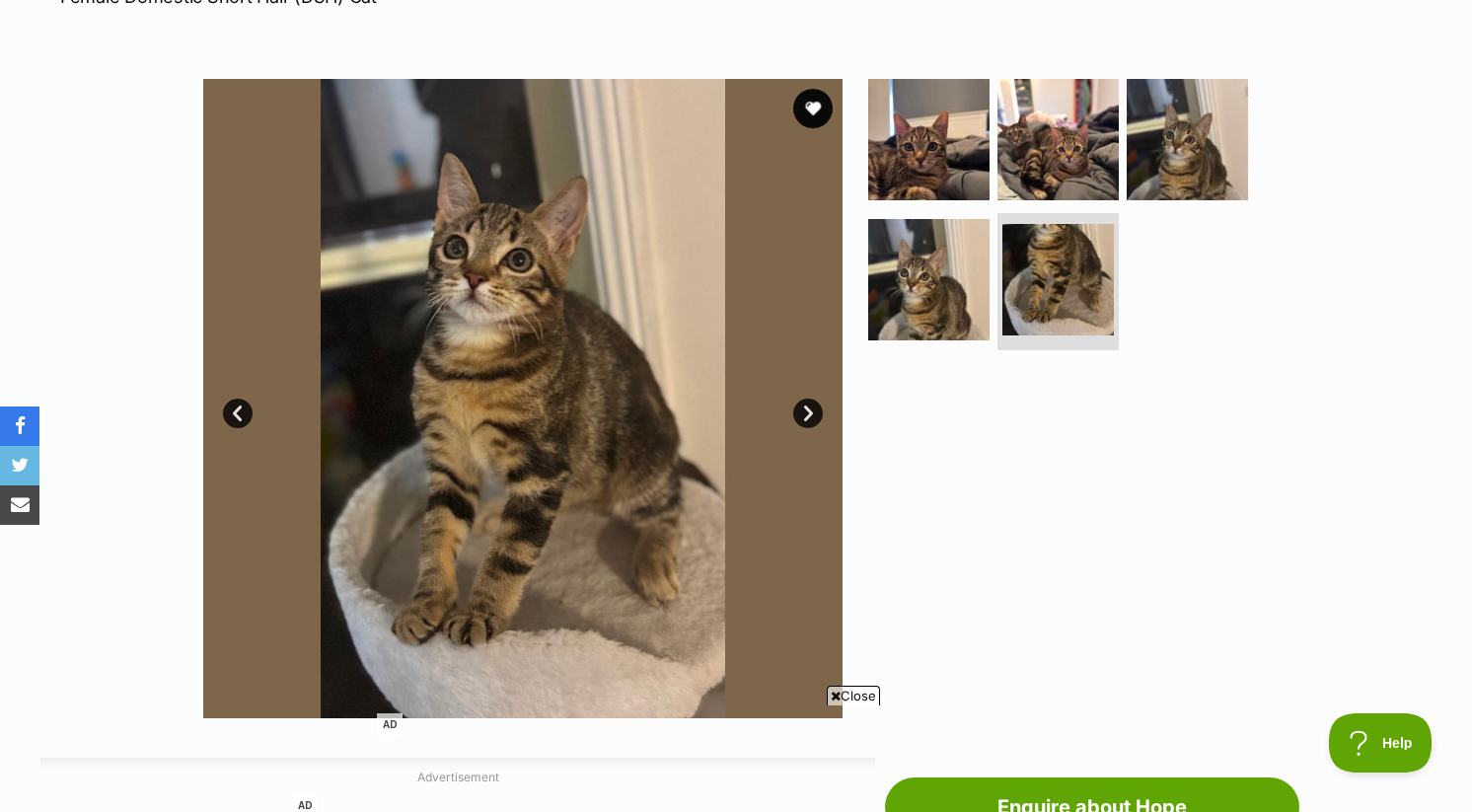 scroll, scrollTop: 376, scrollLeft: 0, axis: vertical 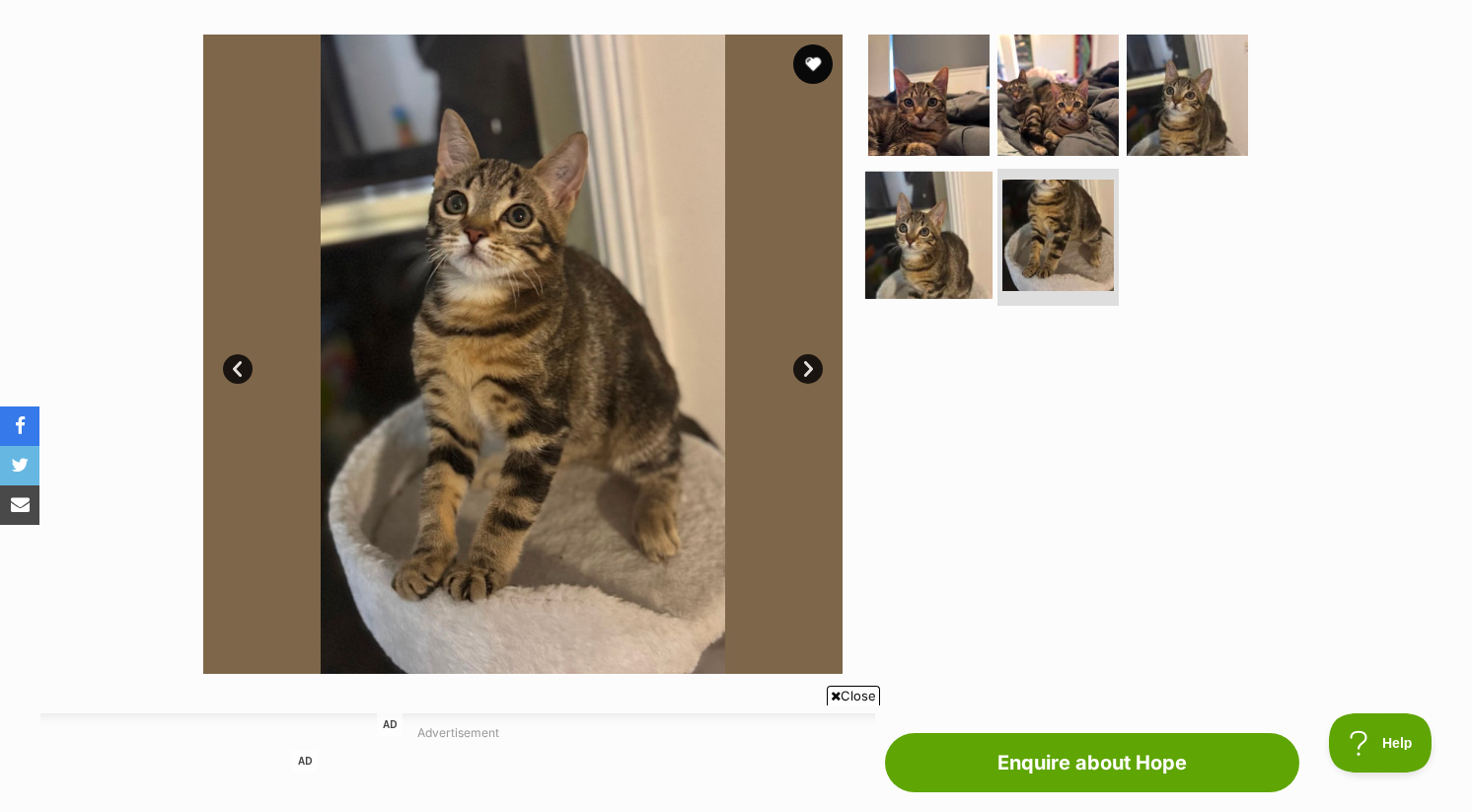click at bounding box center [928, 234] 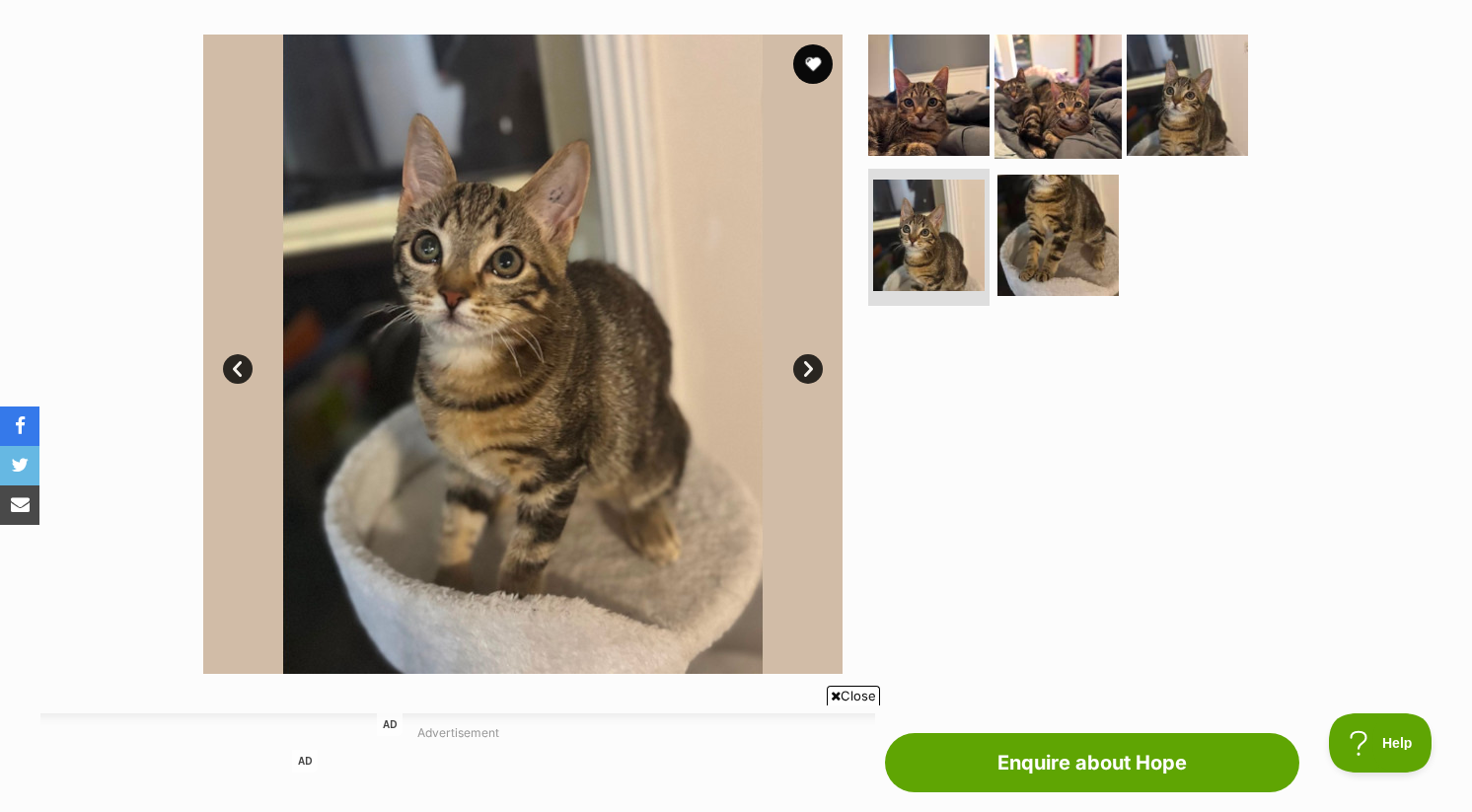 click at bounding box center (1058, 95) 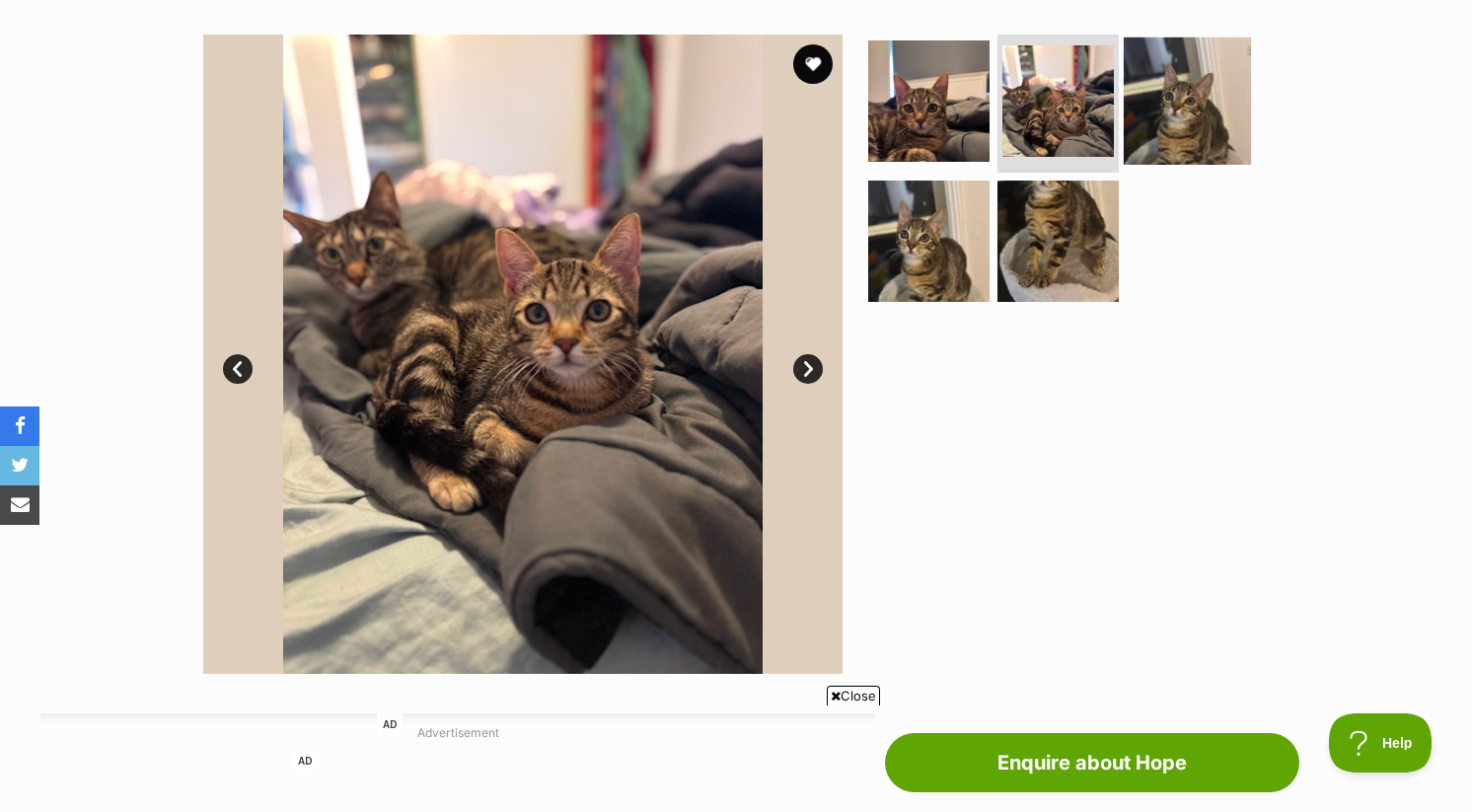 click at bounding box center (1187, 101) 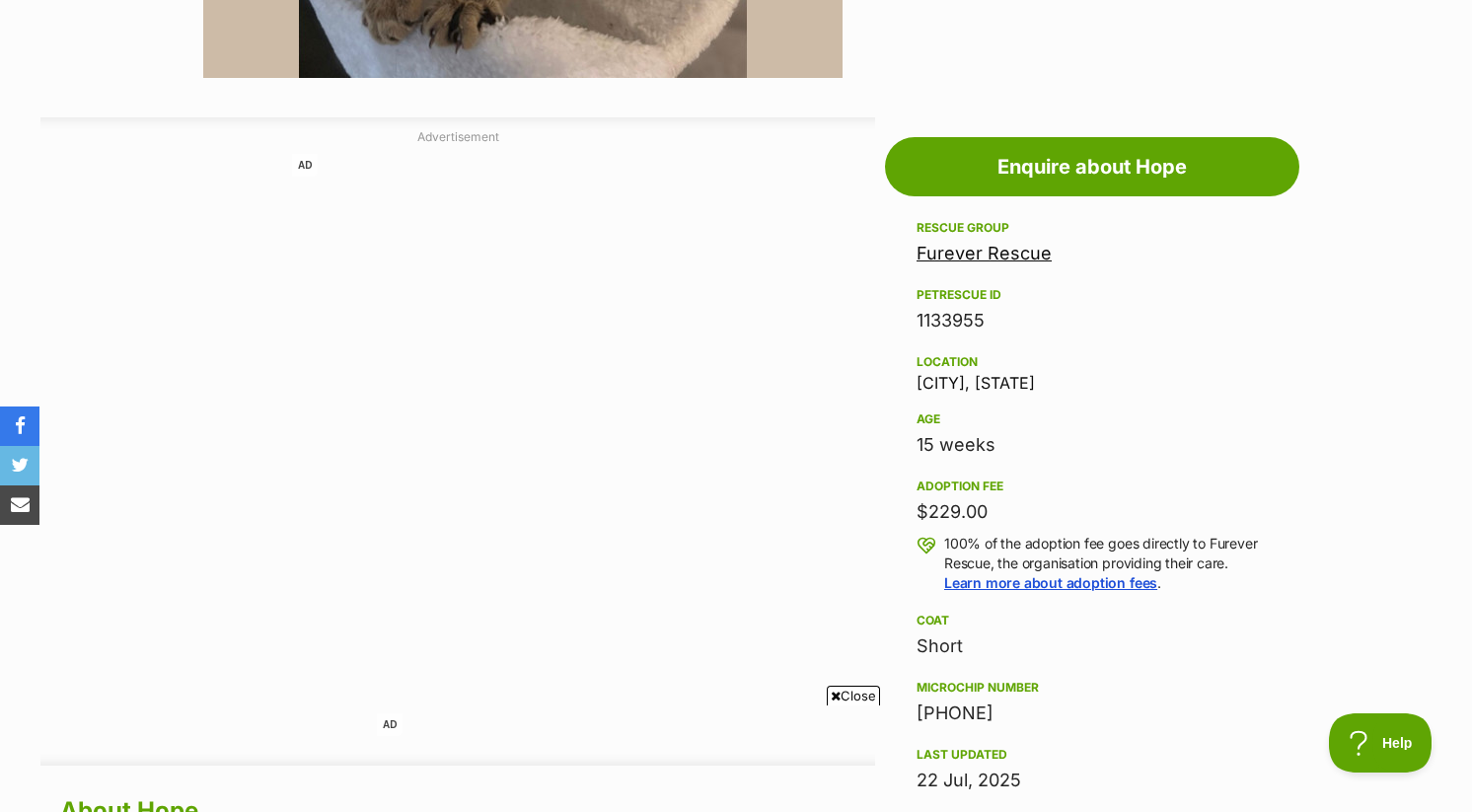 scroll, scrollTop: 971, scrollLeft: 0, axis: vertical 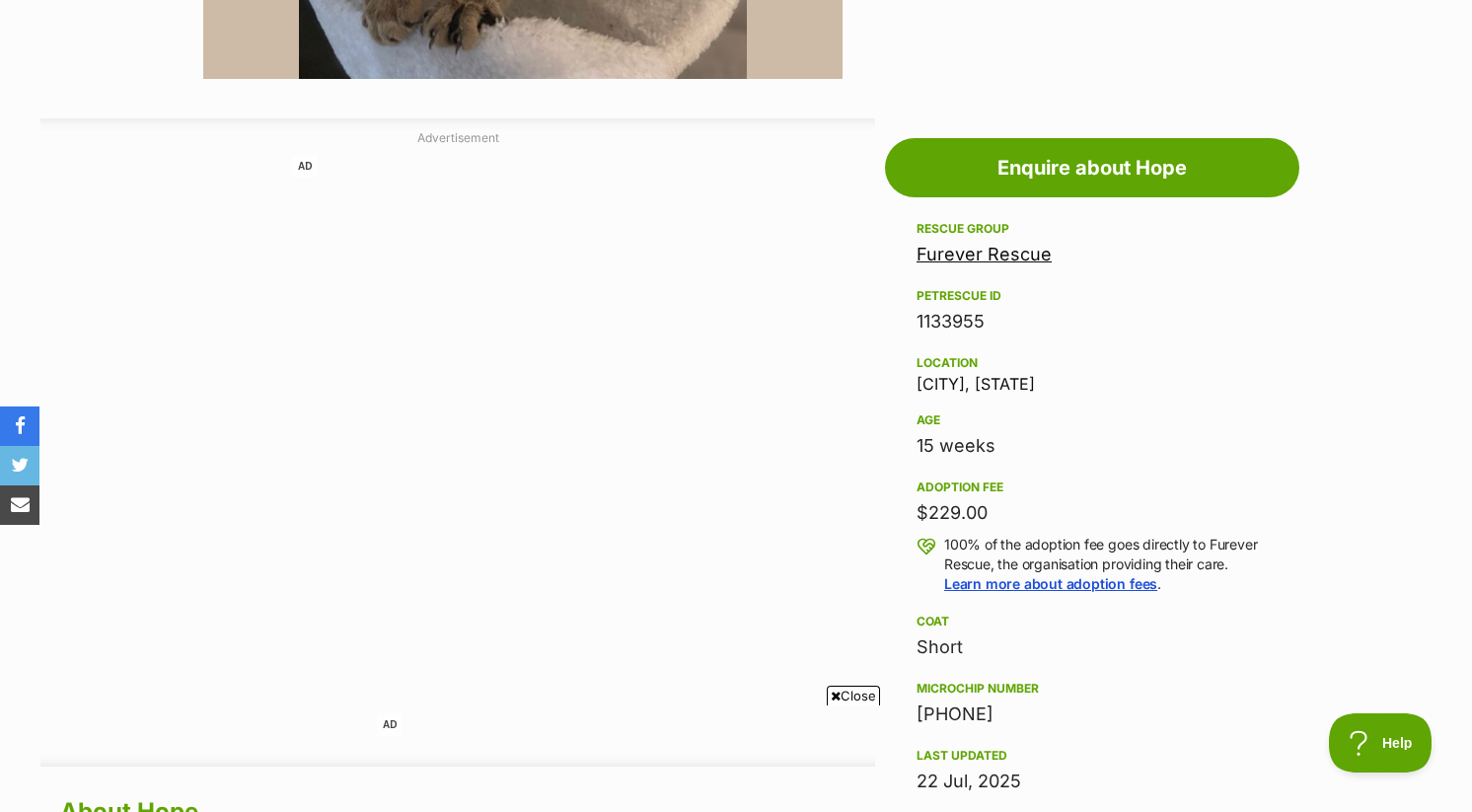 click on "Furever Rescue" at bounding box center (984, 254) 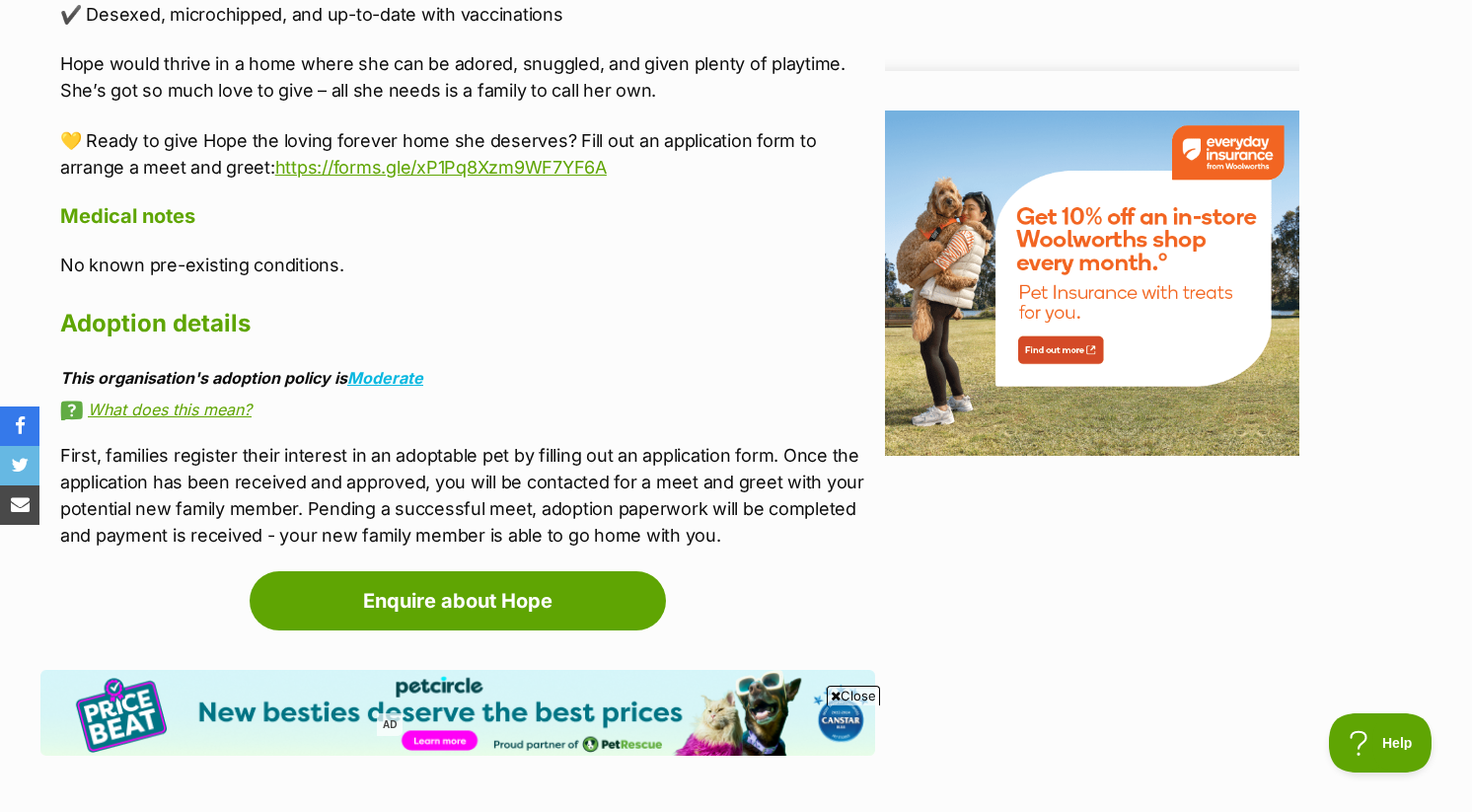 scroll, scrollTop: 2287, scrollLeft: 0, axis: vertical 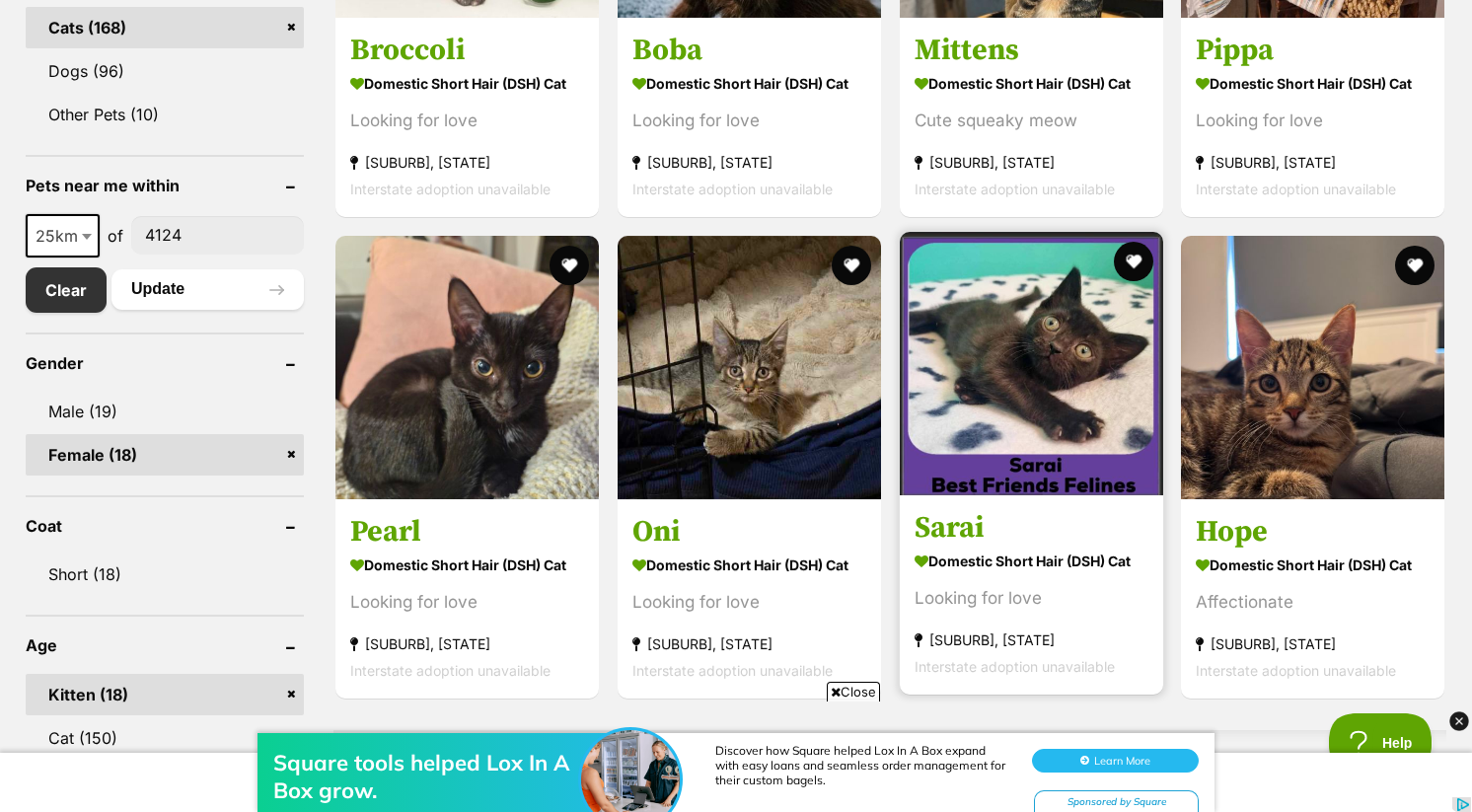 click at bounding box center [1031, 363] 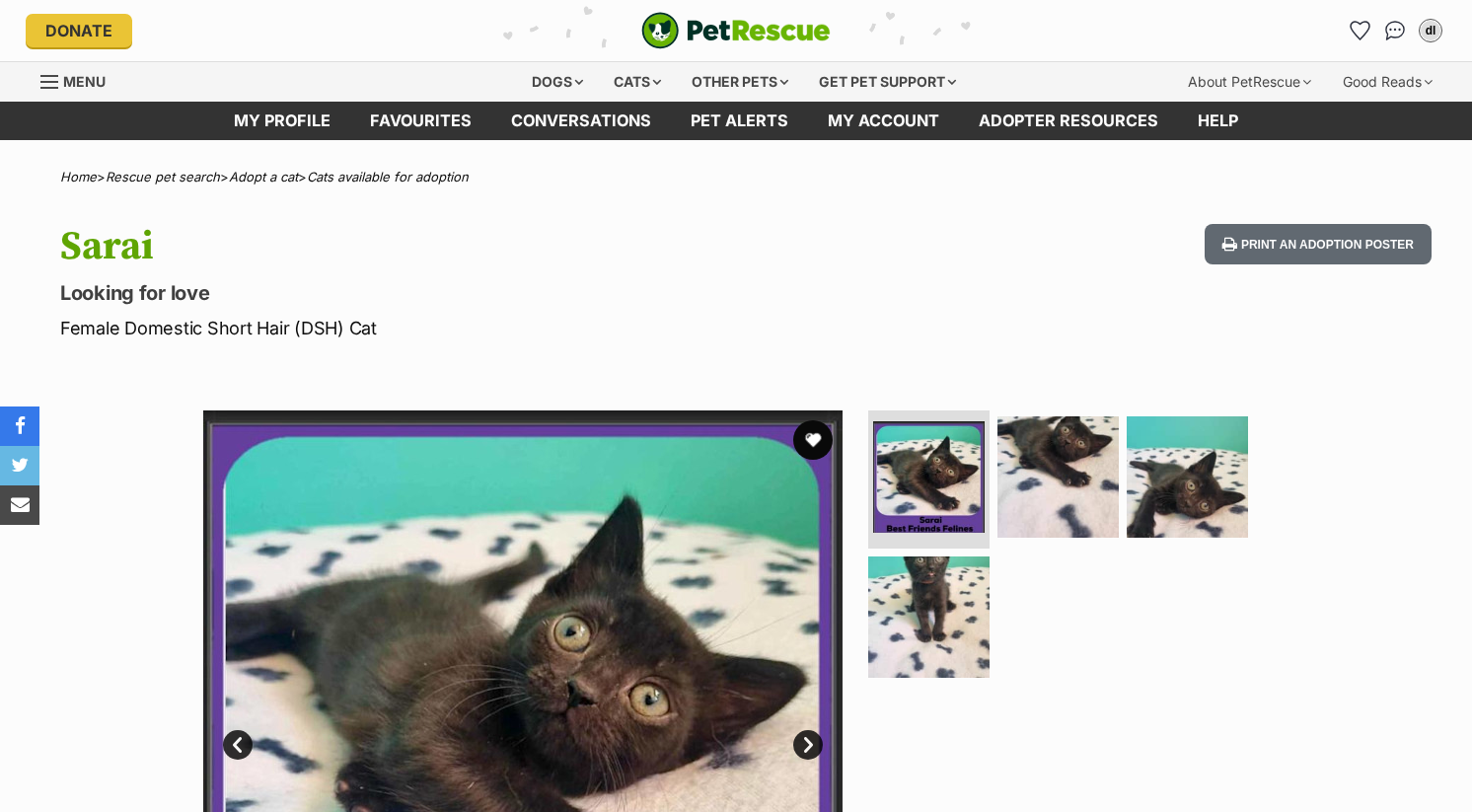 scroll, scrollTop: 0, scrollLeft: 0, axis: both 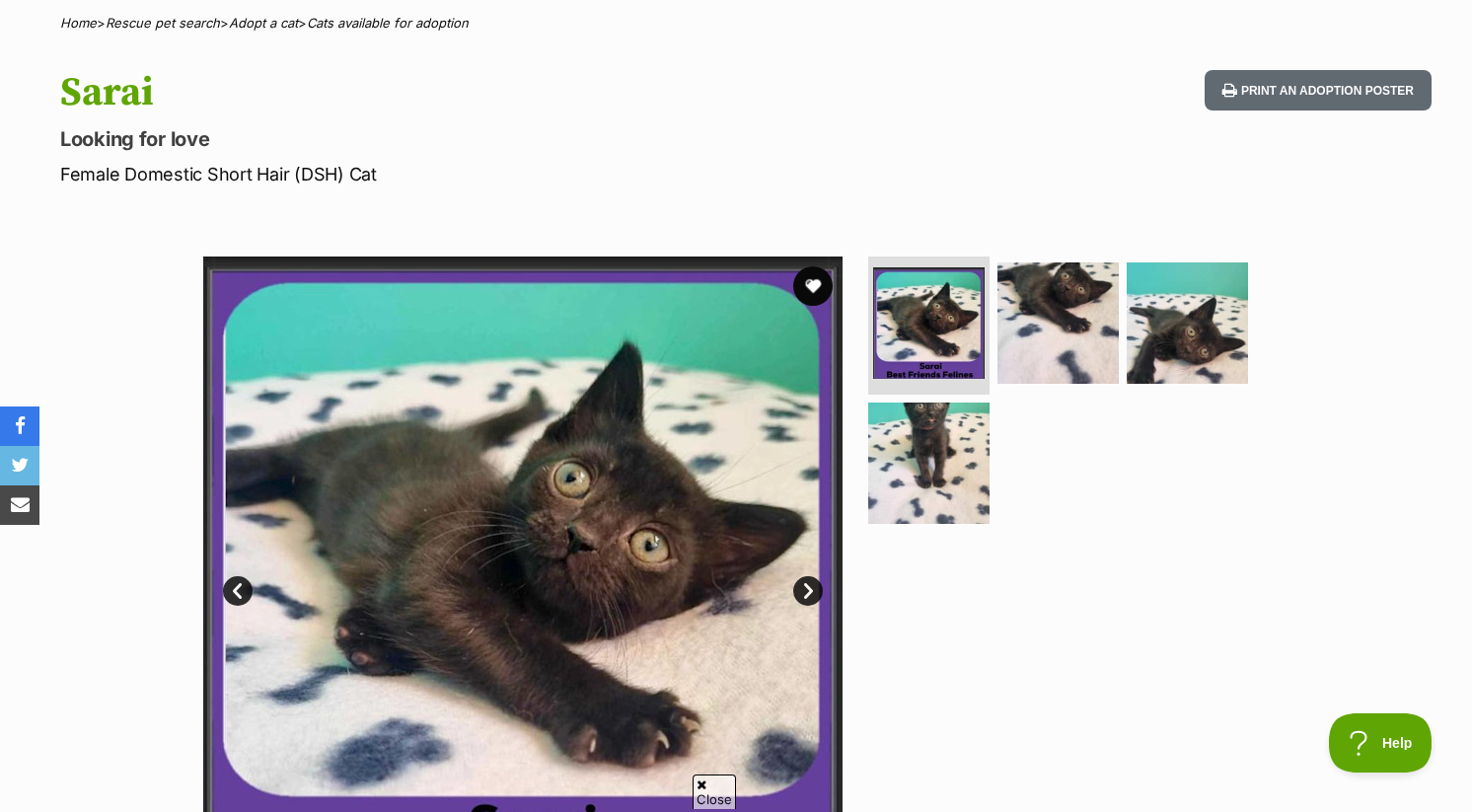 click on "Available
1
of 4 images
1
of 4 images
1
of 4 images
1
of 4 images
Next Prev 1 2 3 4" at bounding box center [736, 561] 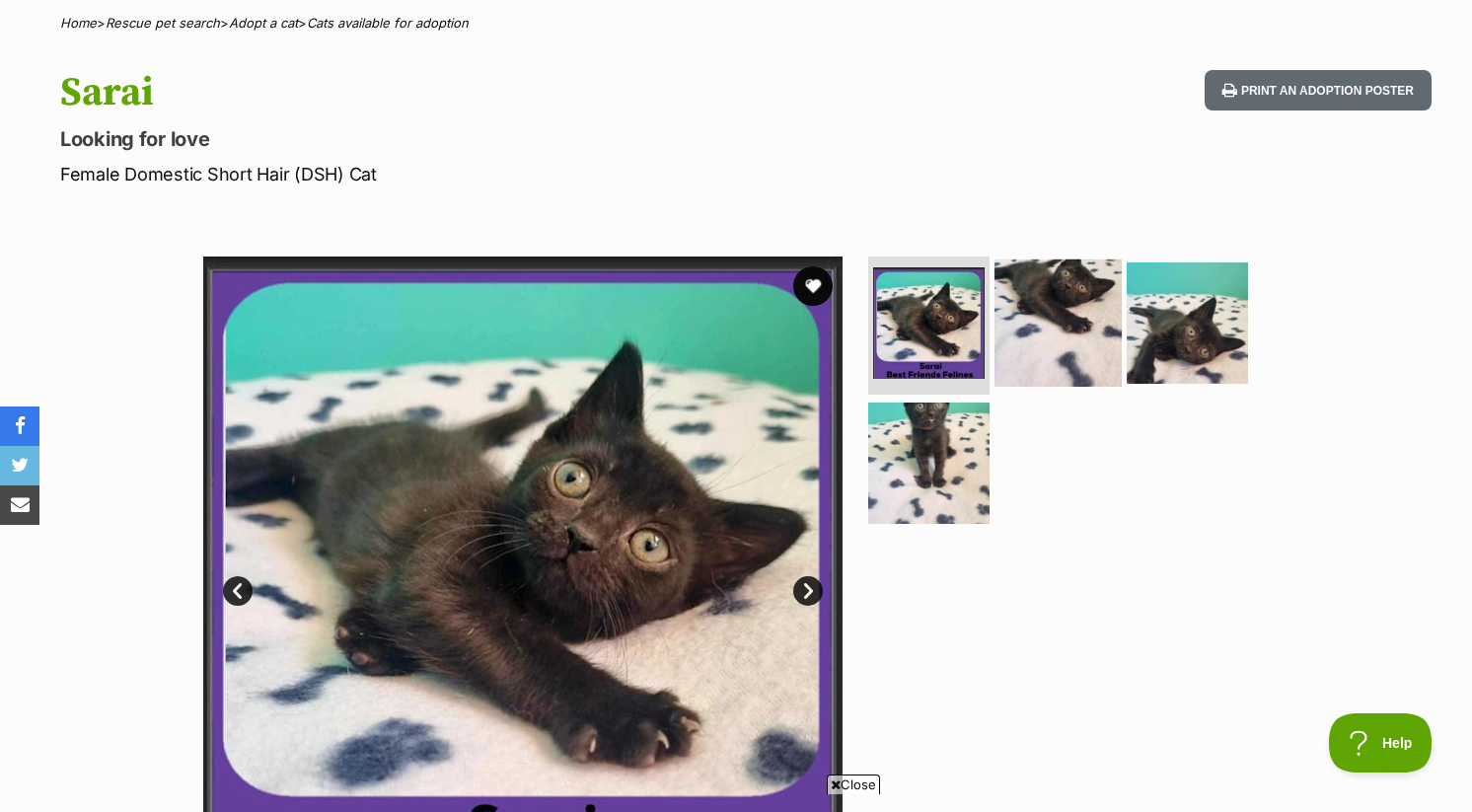 click at bounding box center [1058, 323] 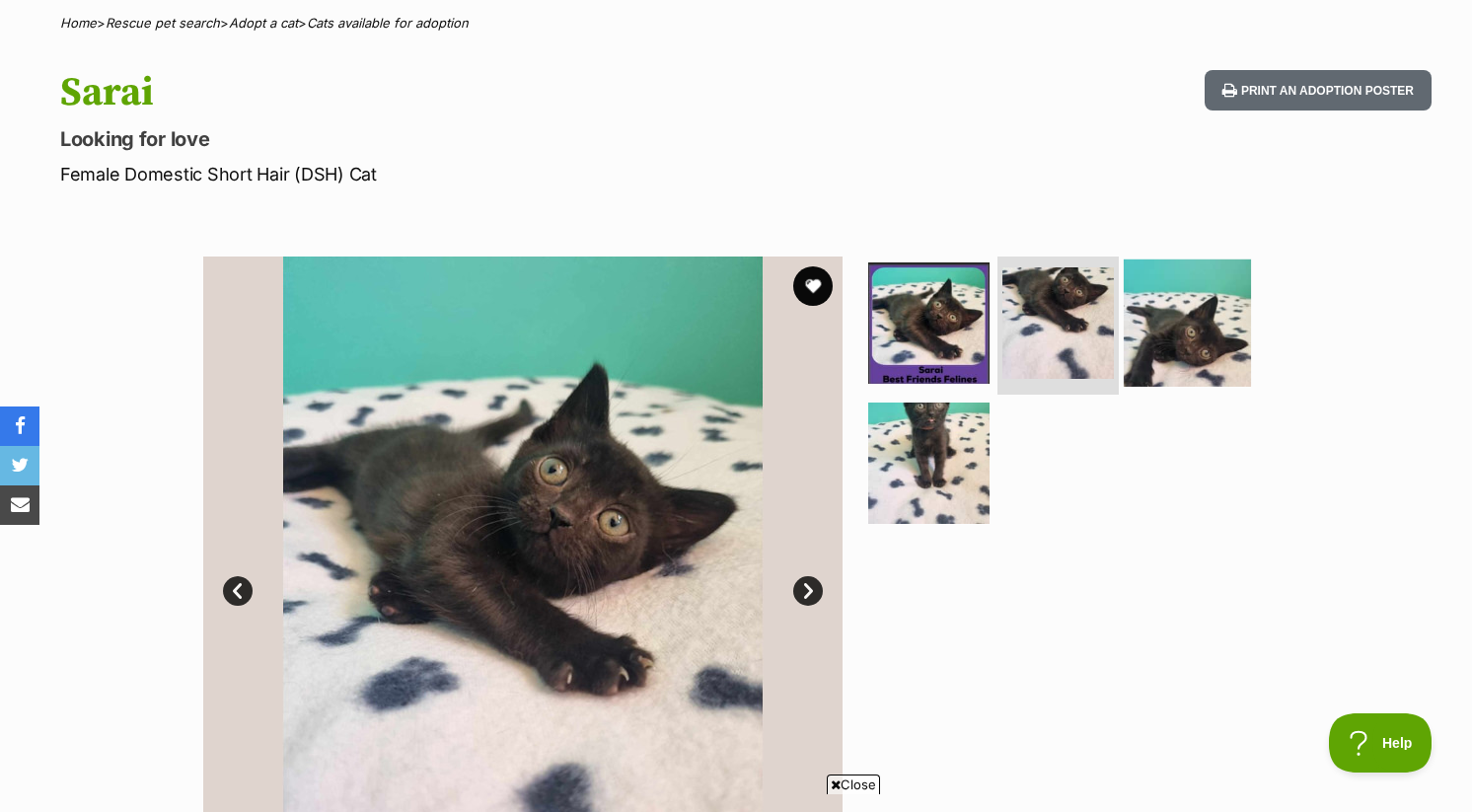 click at bounding box center [1187, 323] 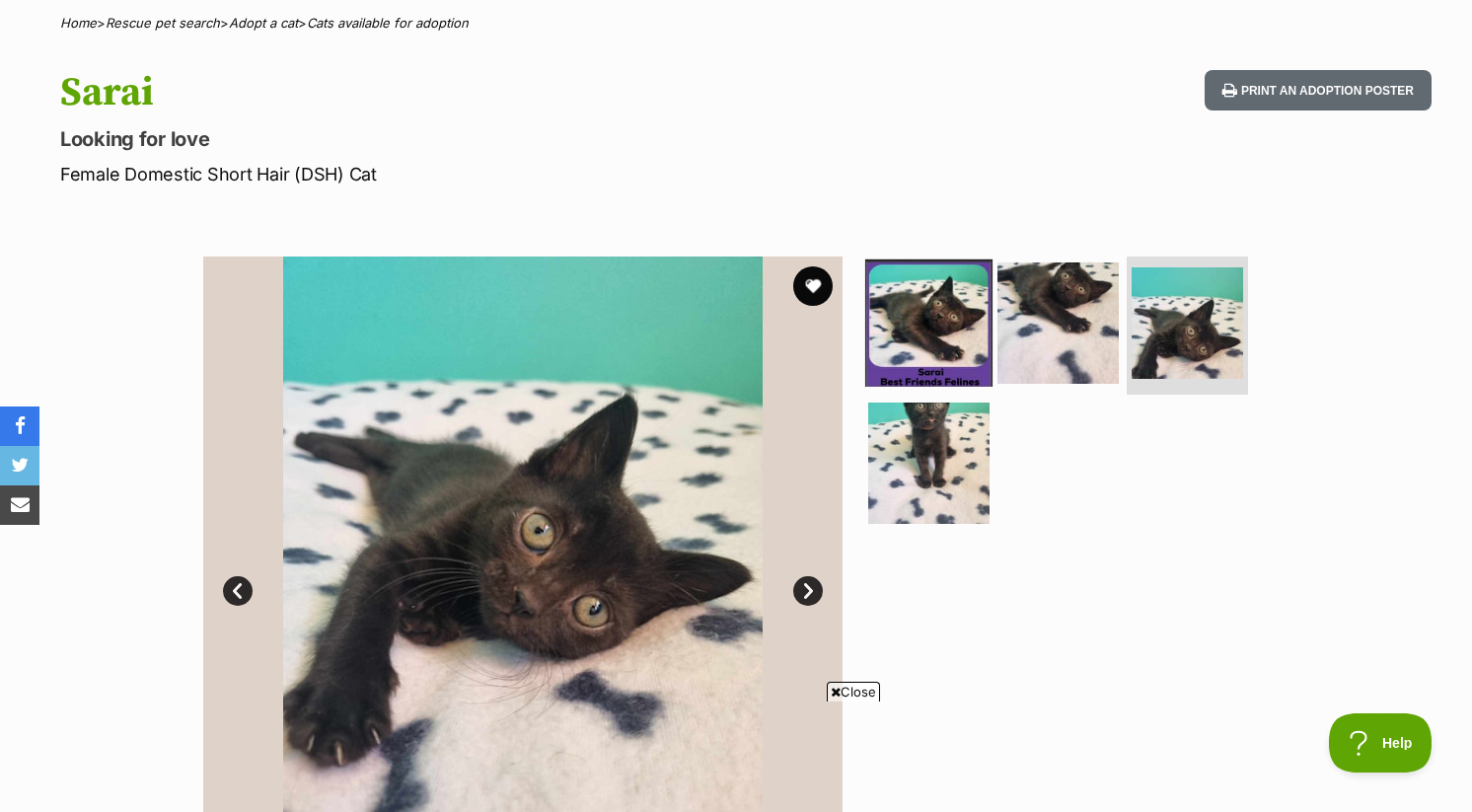 click at bounding box center [928, 323] 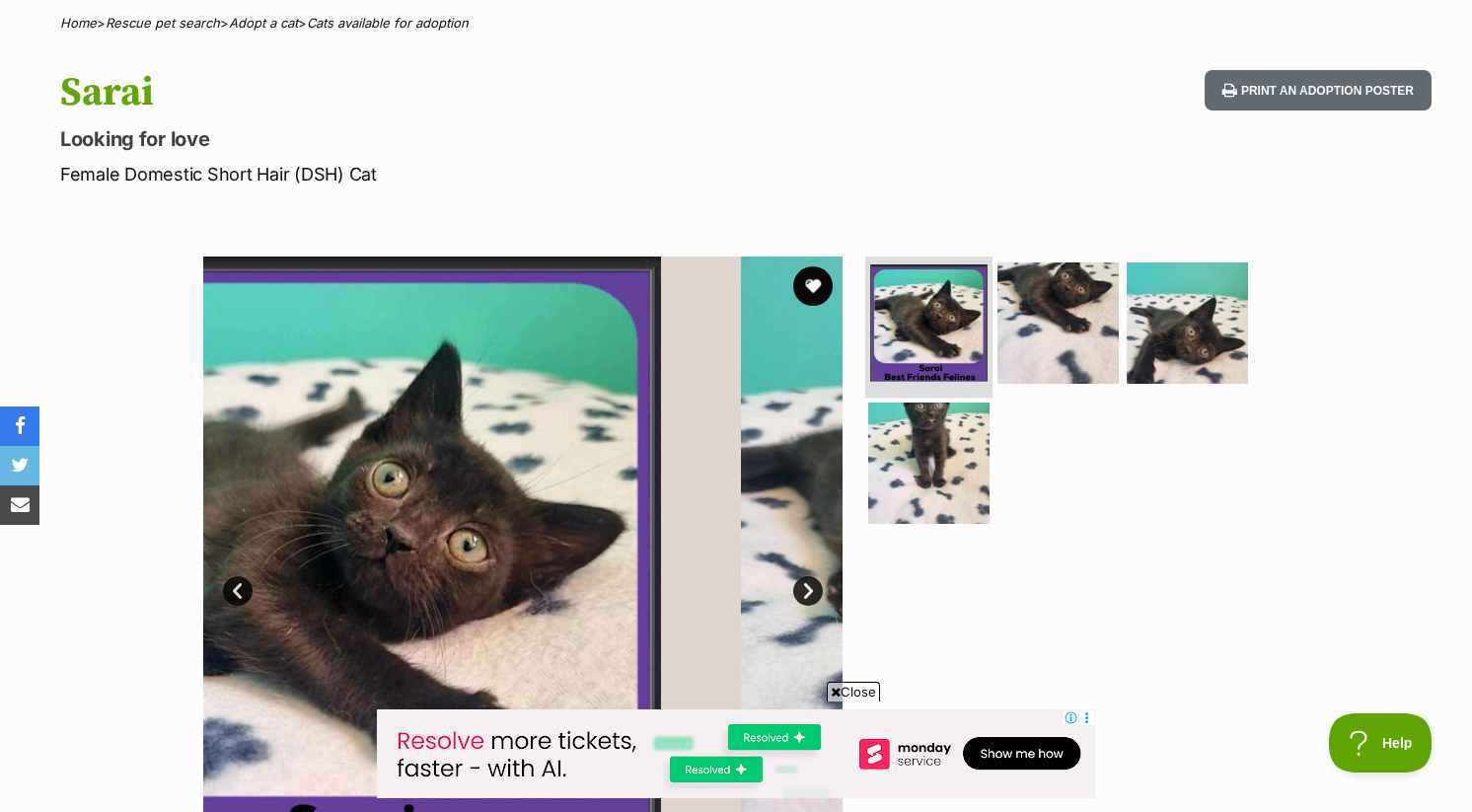scroll, scrollTop: 0, scrollLeft: 0, axis: both 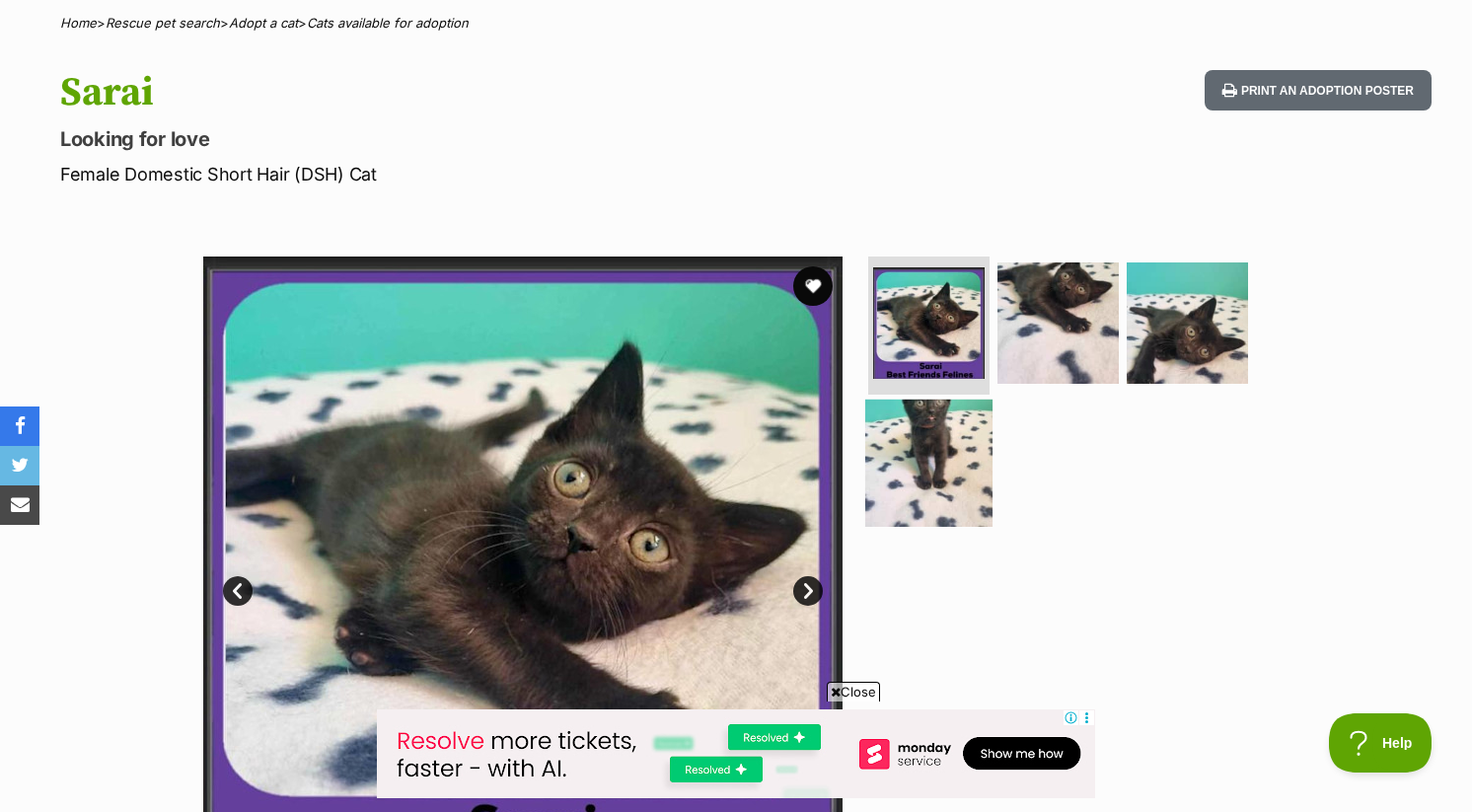click at bounding box center [928, 462] 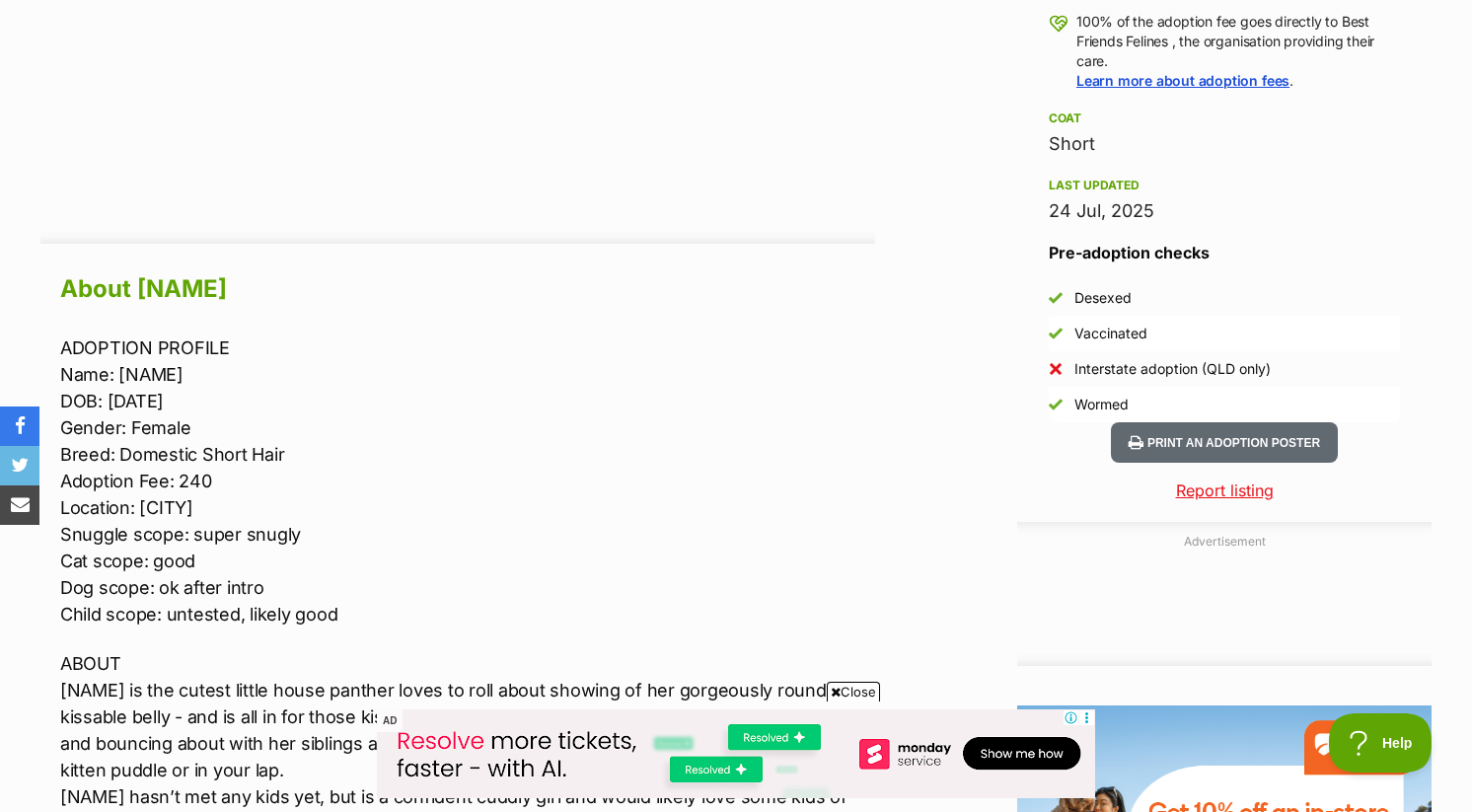 scroll, scrollTop: 1612, scrollLeft: 0, axis: vertical 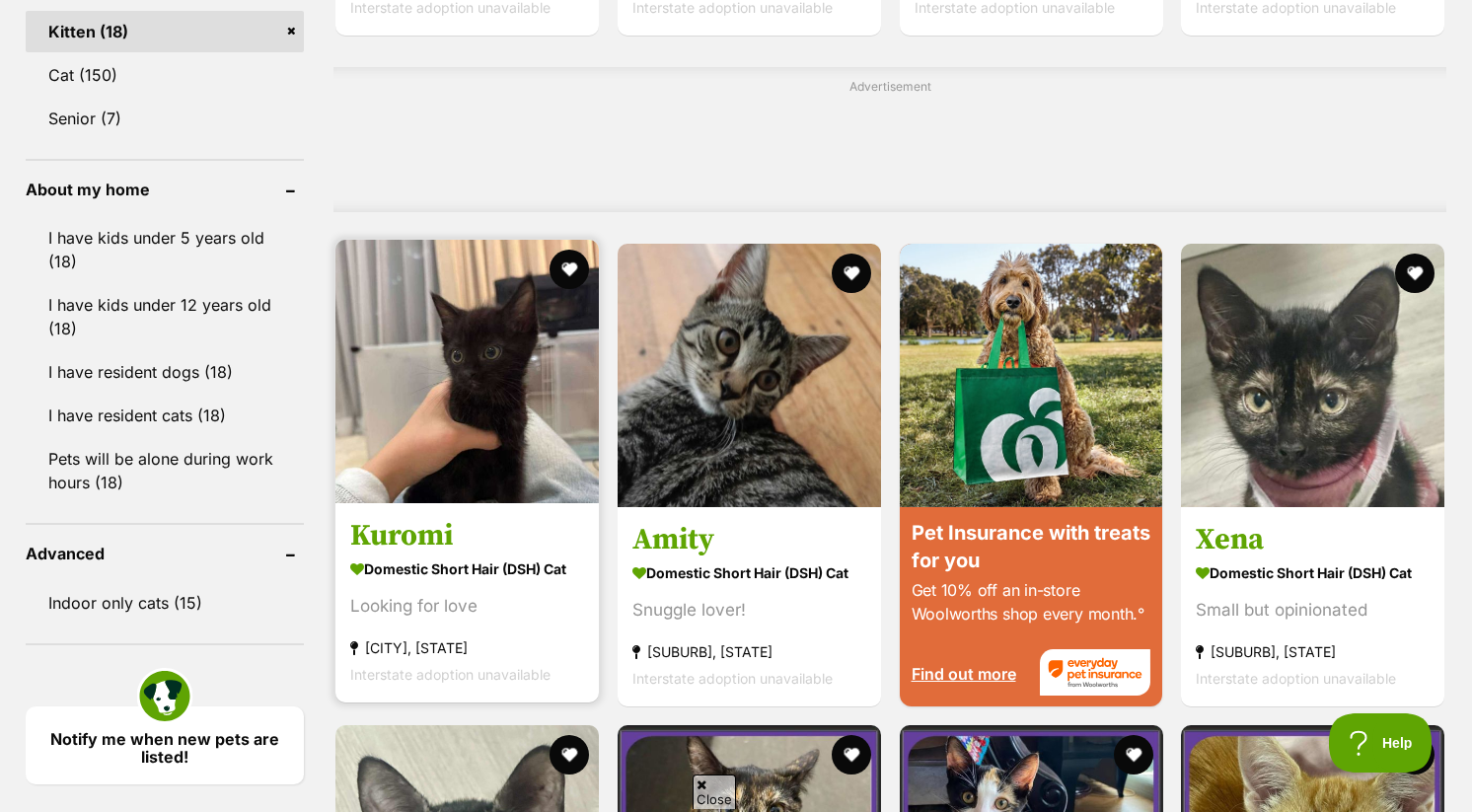 click at bounding box center (467, 371) 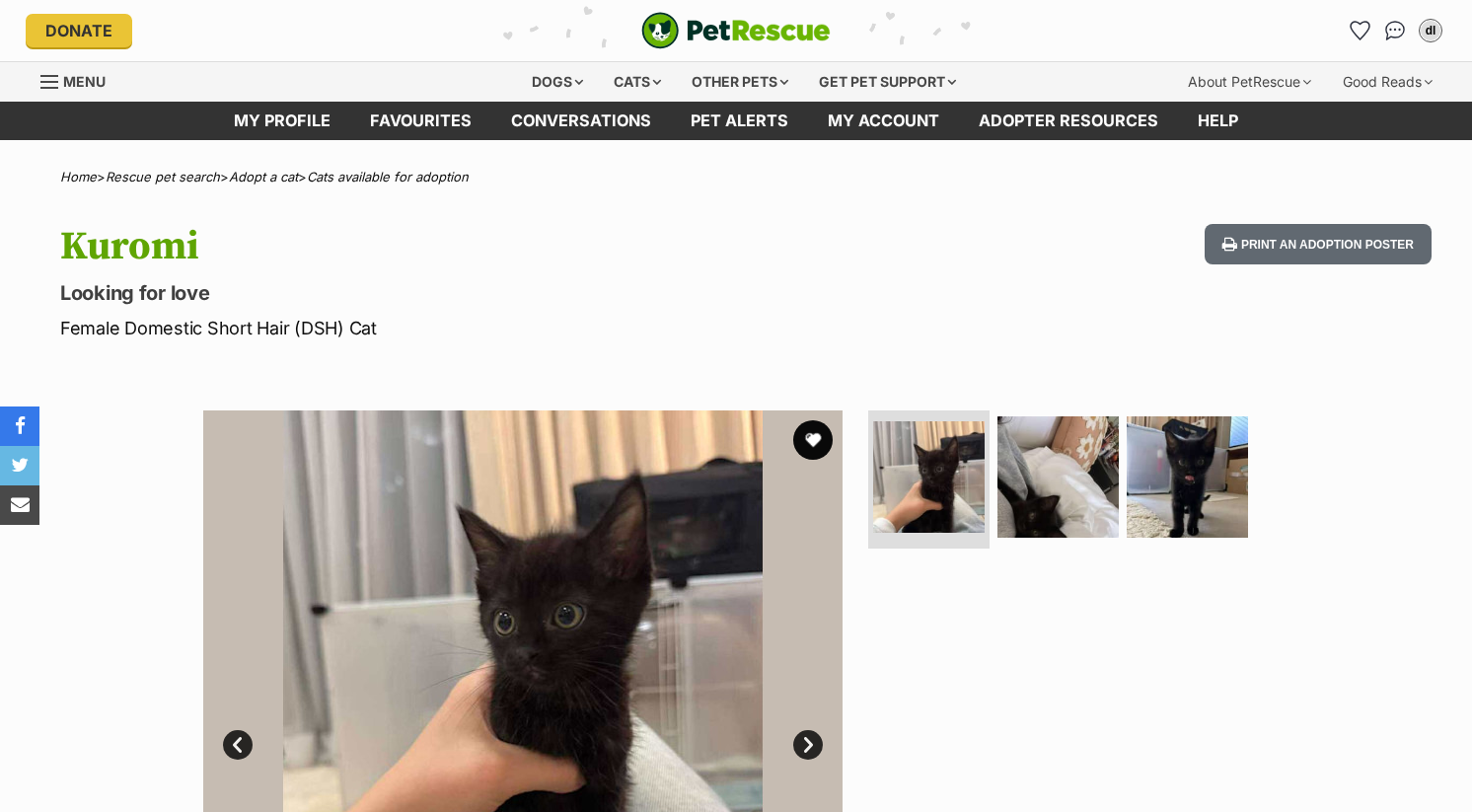 scroll, scrollTop: 0, scrollLeft: 0, axis: both 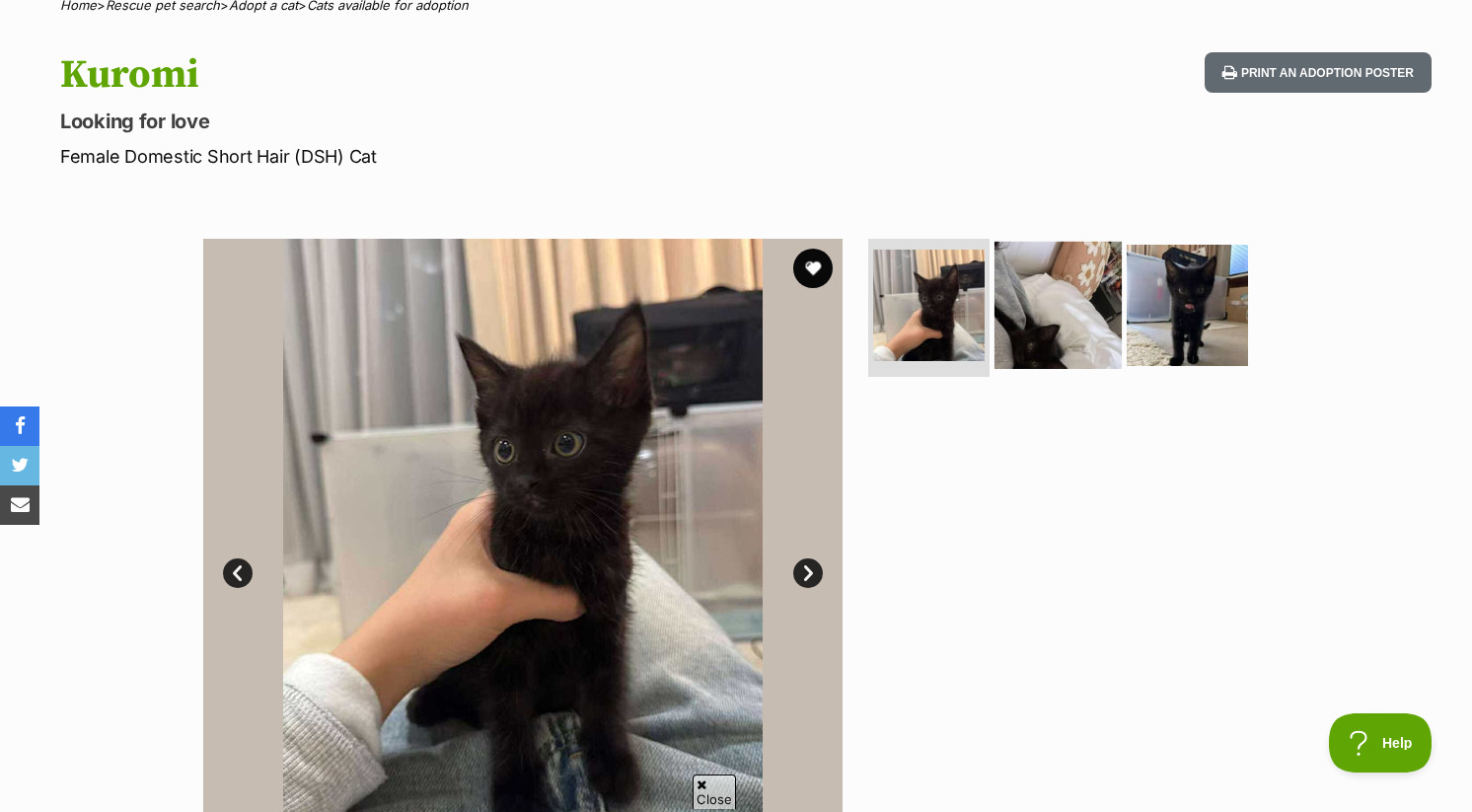 click at bounding box center (1058, 305) 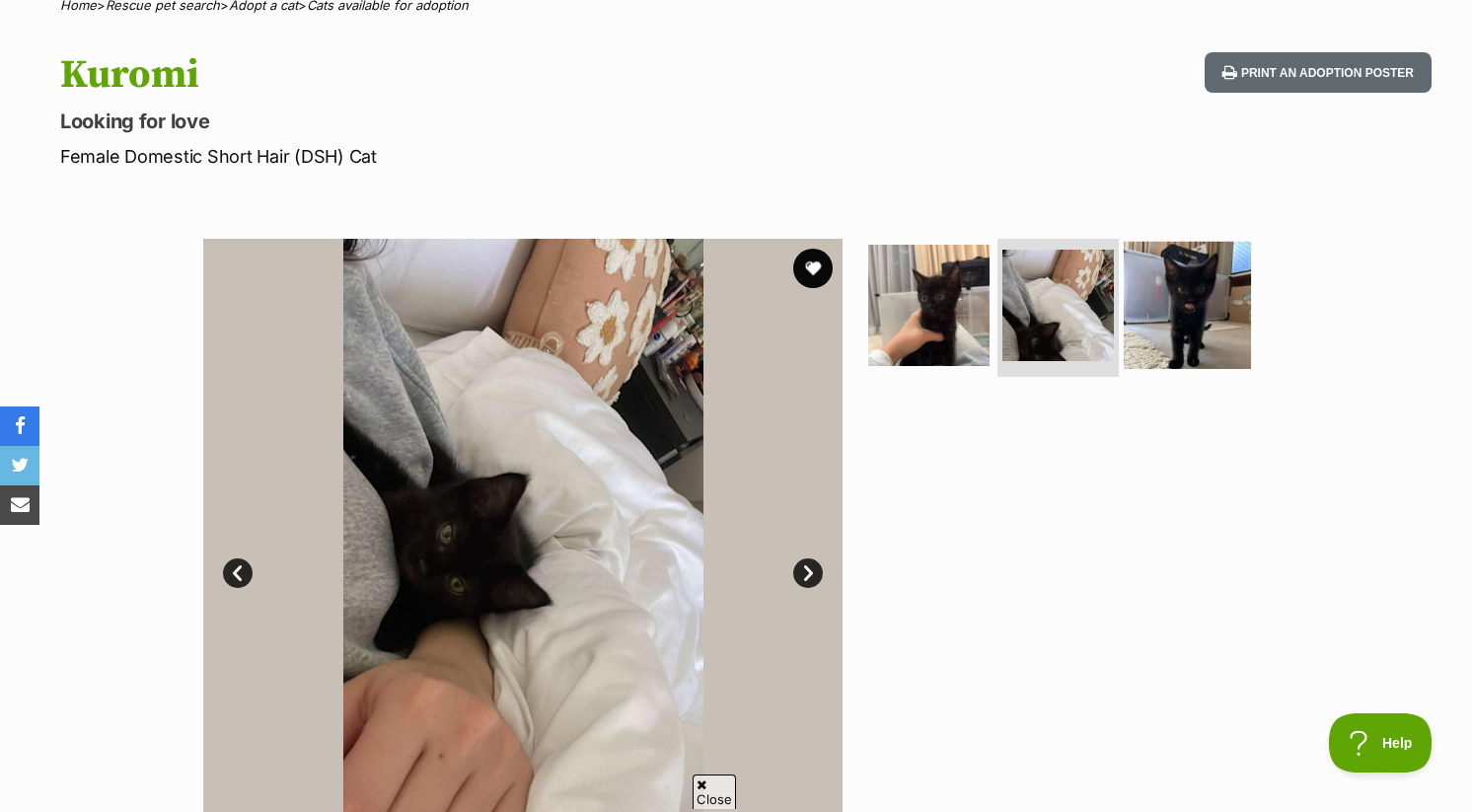 click at bounding box center (1187, 305) 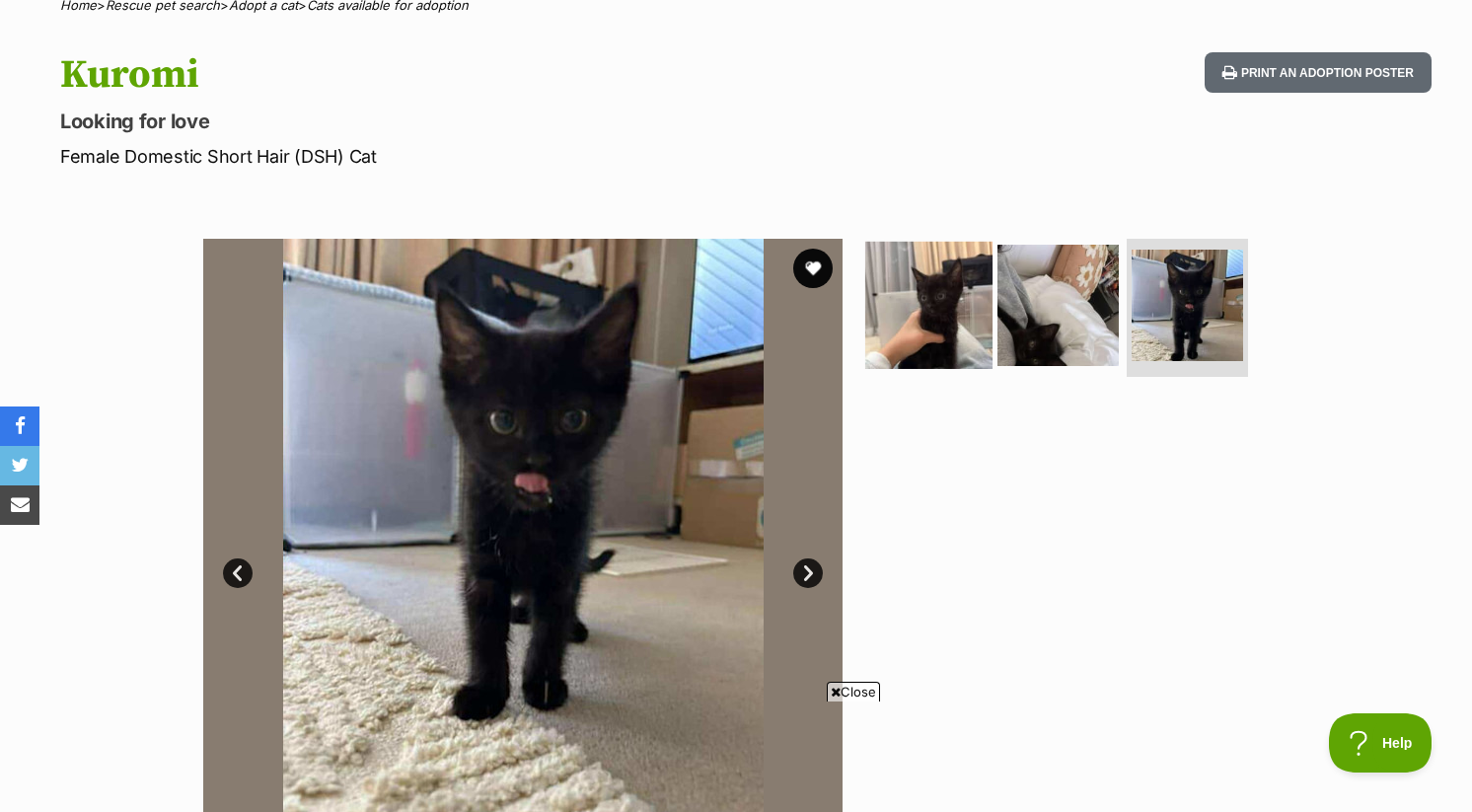 scroll, scrollTop: 0, scrollLeft: 0, axis: both 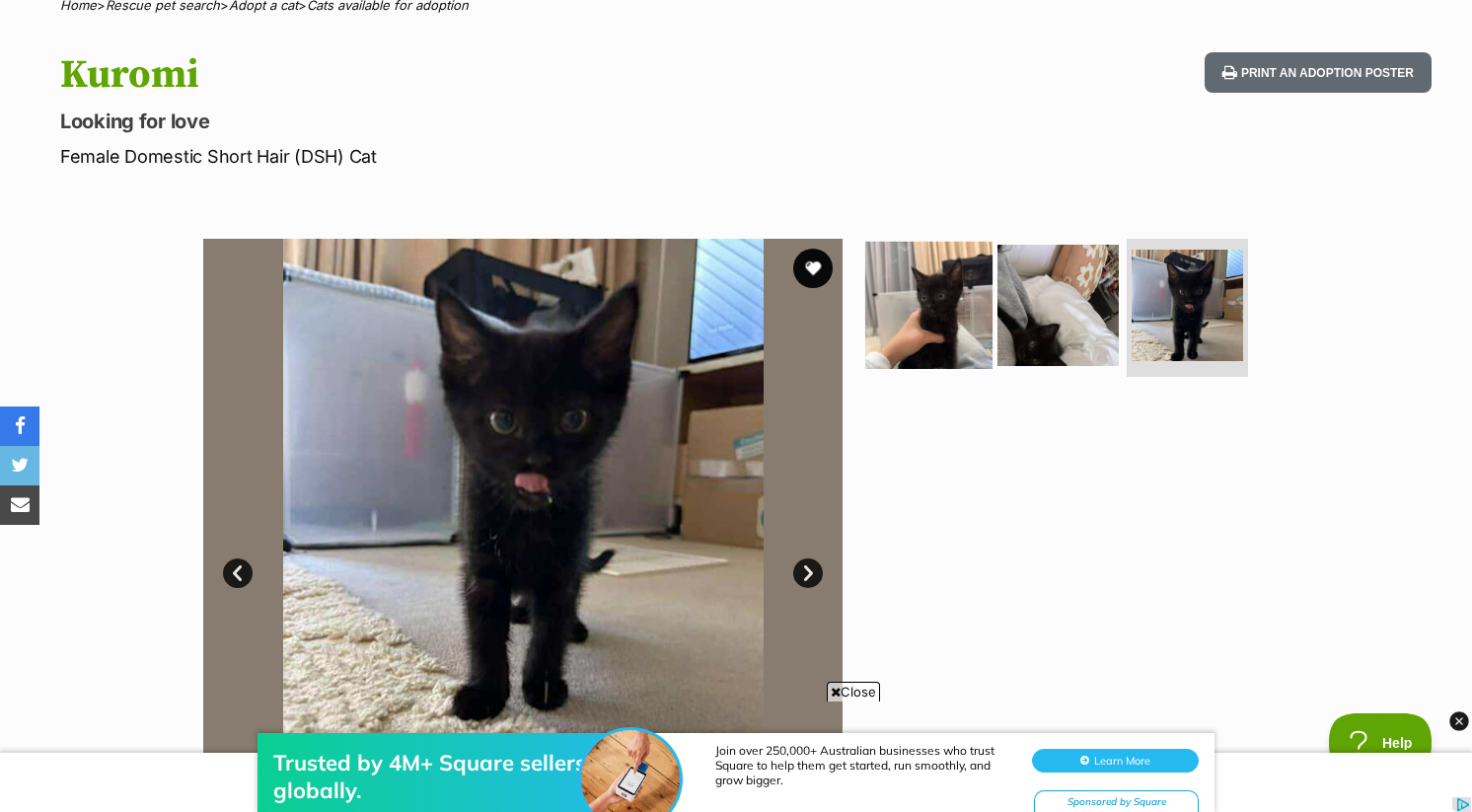 click at bounding box center (928, 305) 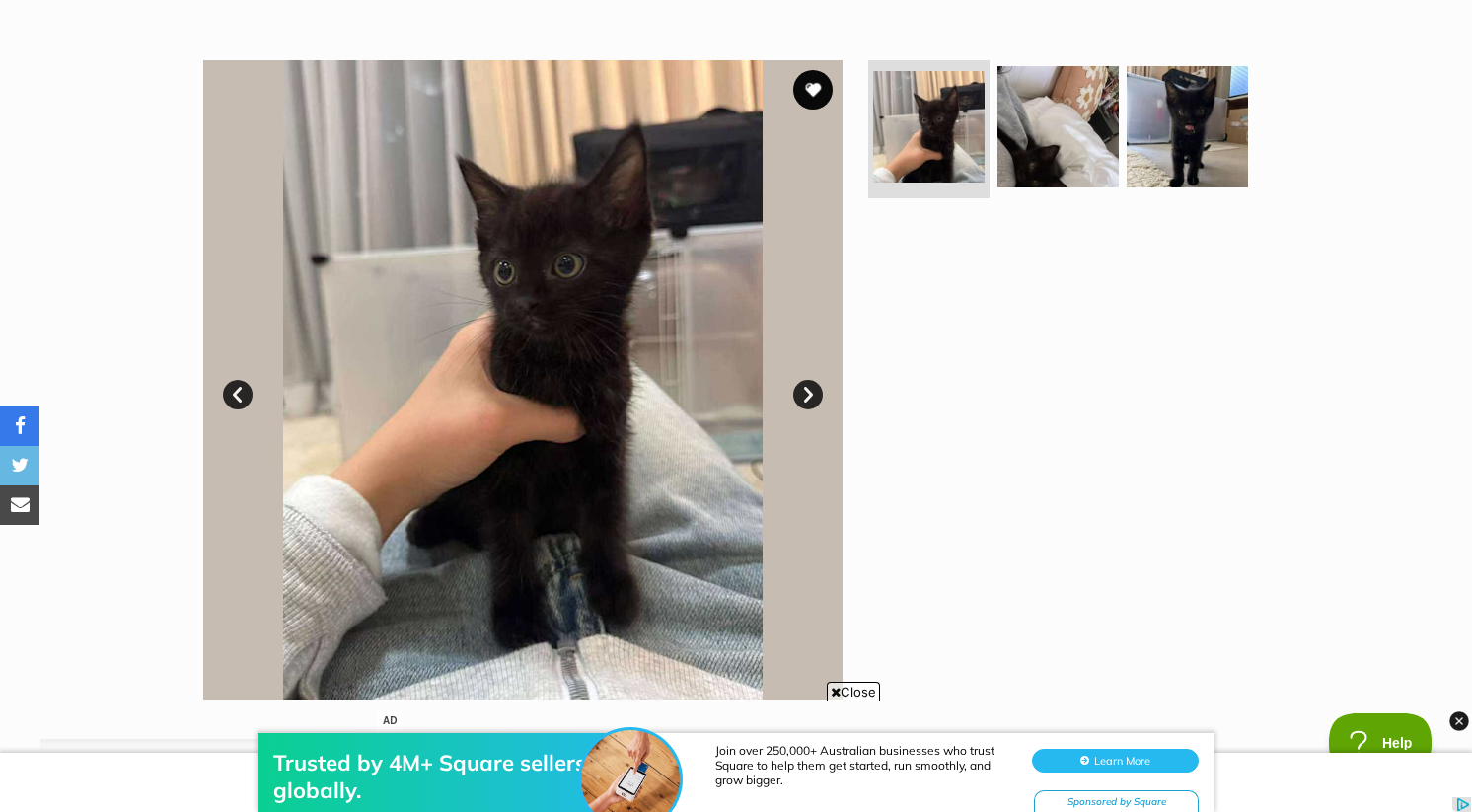 scroll, scrollTop: 342, scrollLeft: 0, axis: vertical 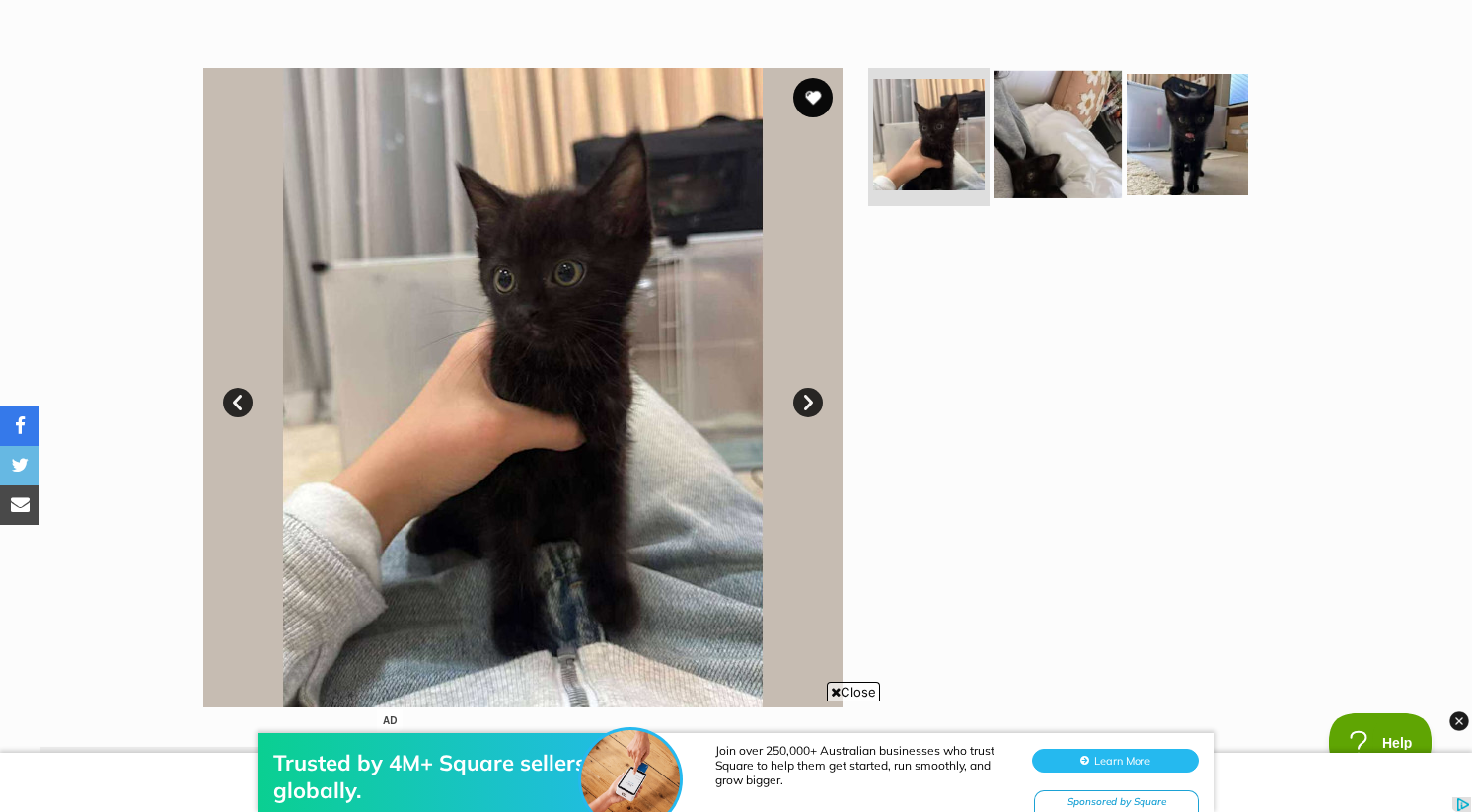 click at bounding box center (1058, 134) 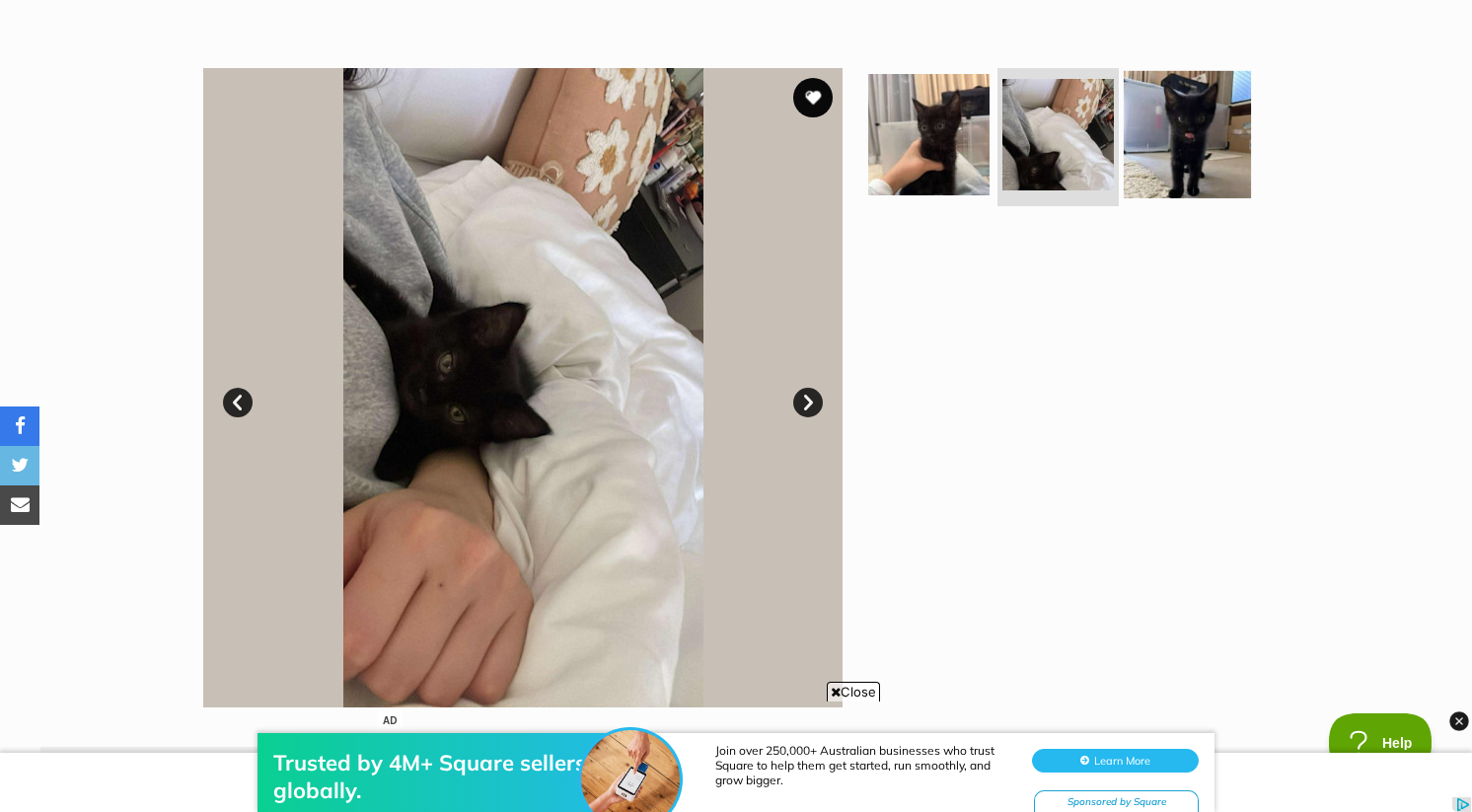 click at bounding box center [1187, 134] 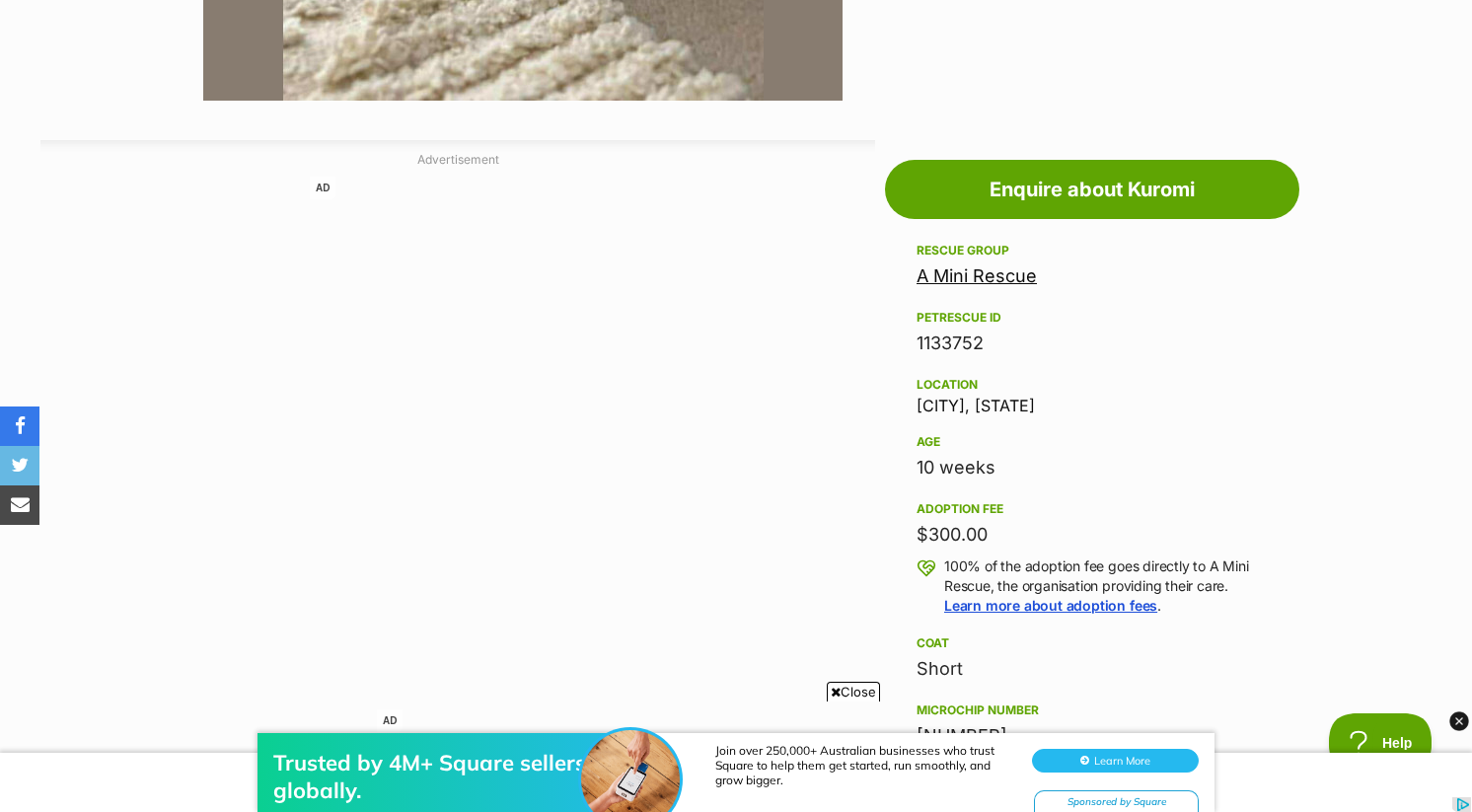 scroll, scrollTop: 937, scrollLeft: 0, axis: vertical 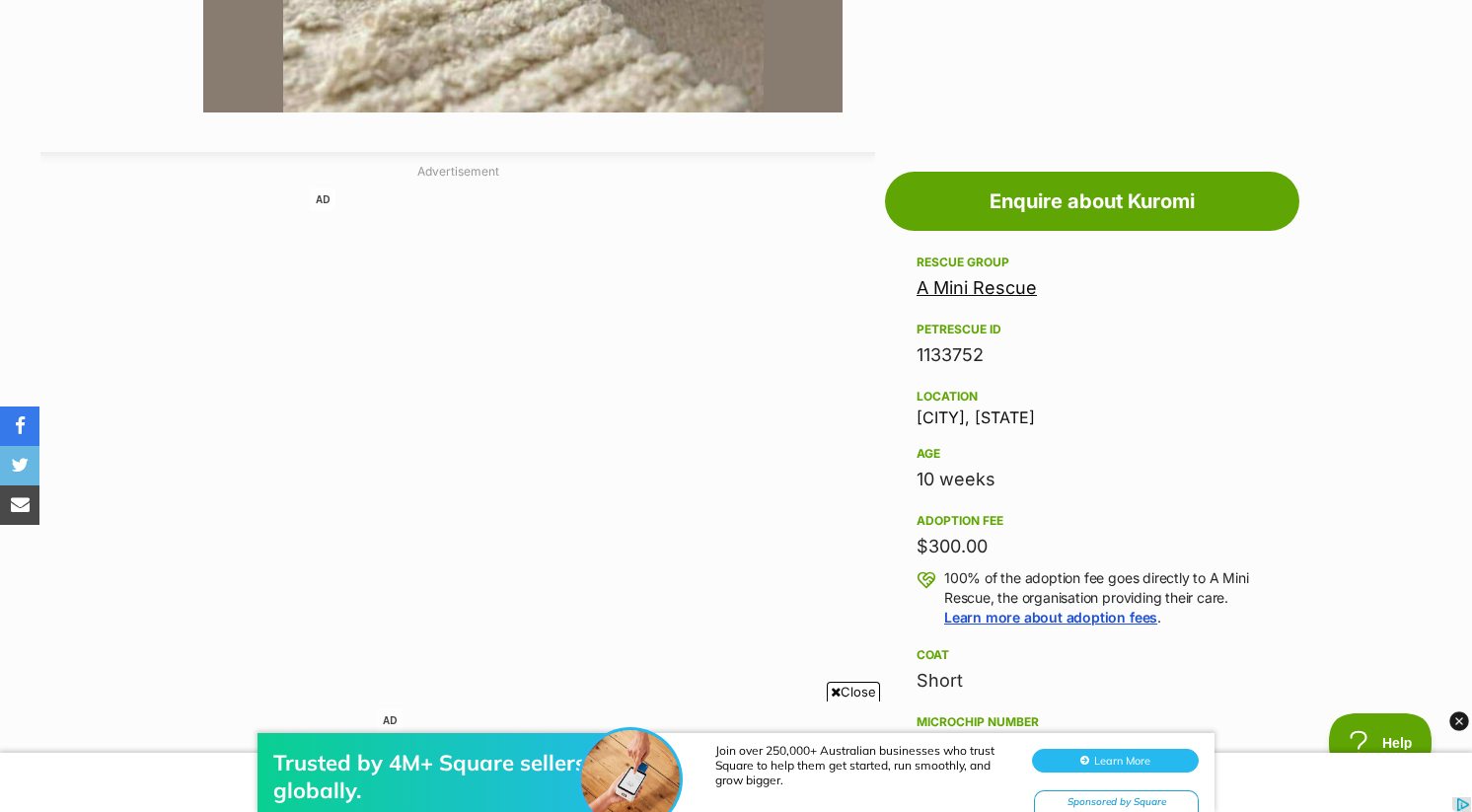 click on "A Mini Rescue" at bounding box center (977, 287) 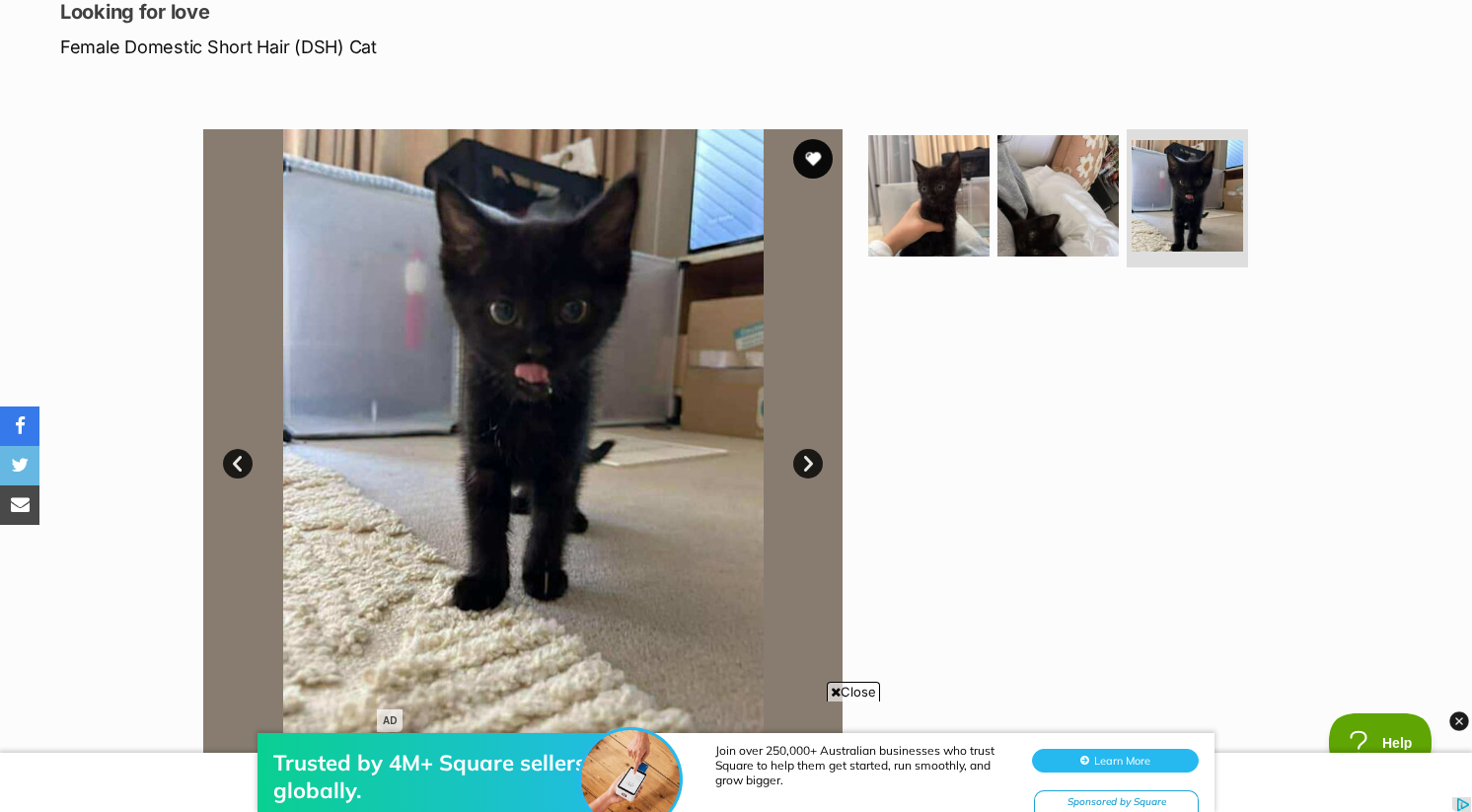 scroll, scrollTop: 267, scrollLeft: 0, axis: vertical 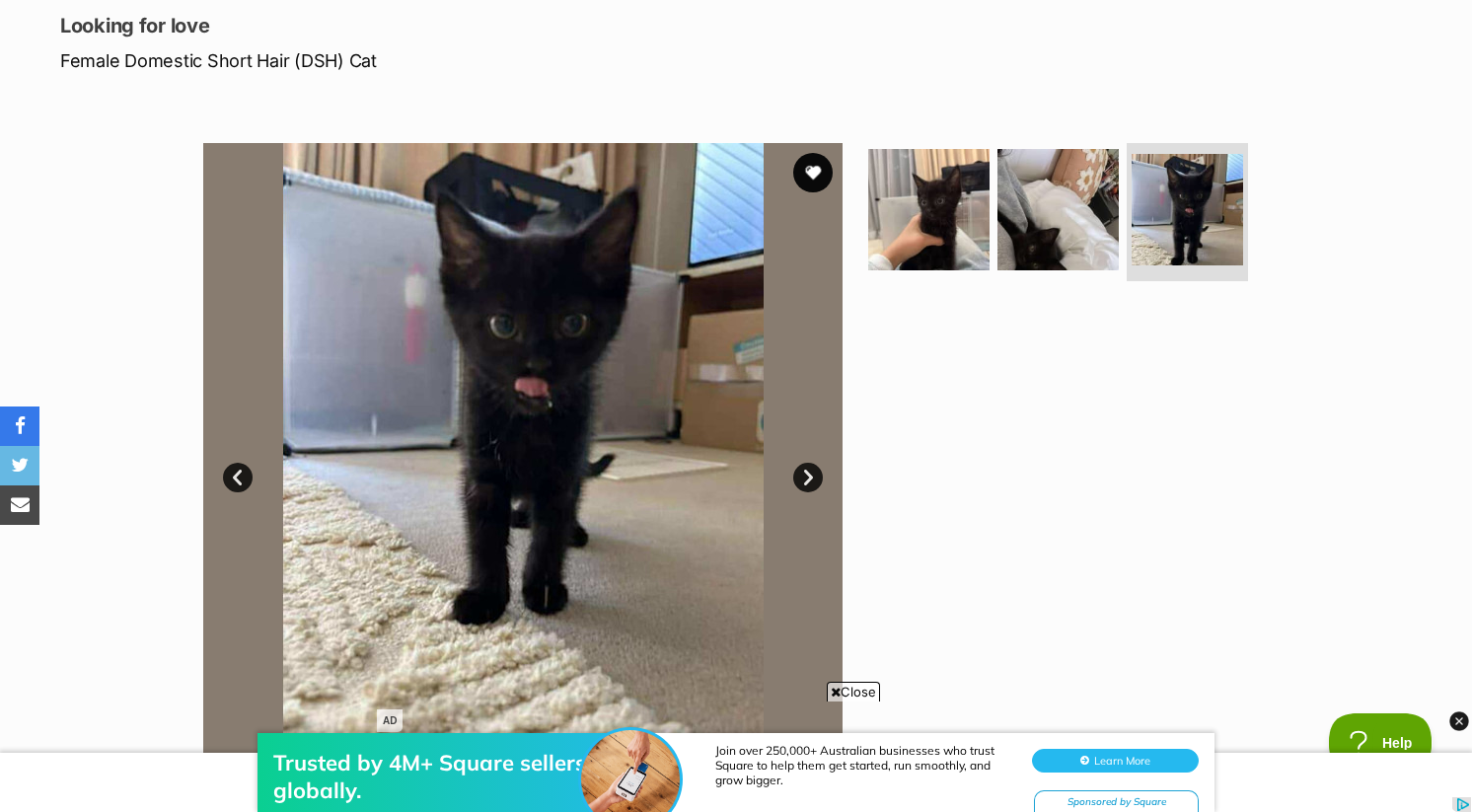 click on "Next" at bounding box center [808, 478] 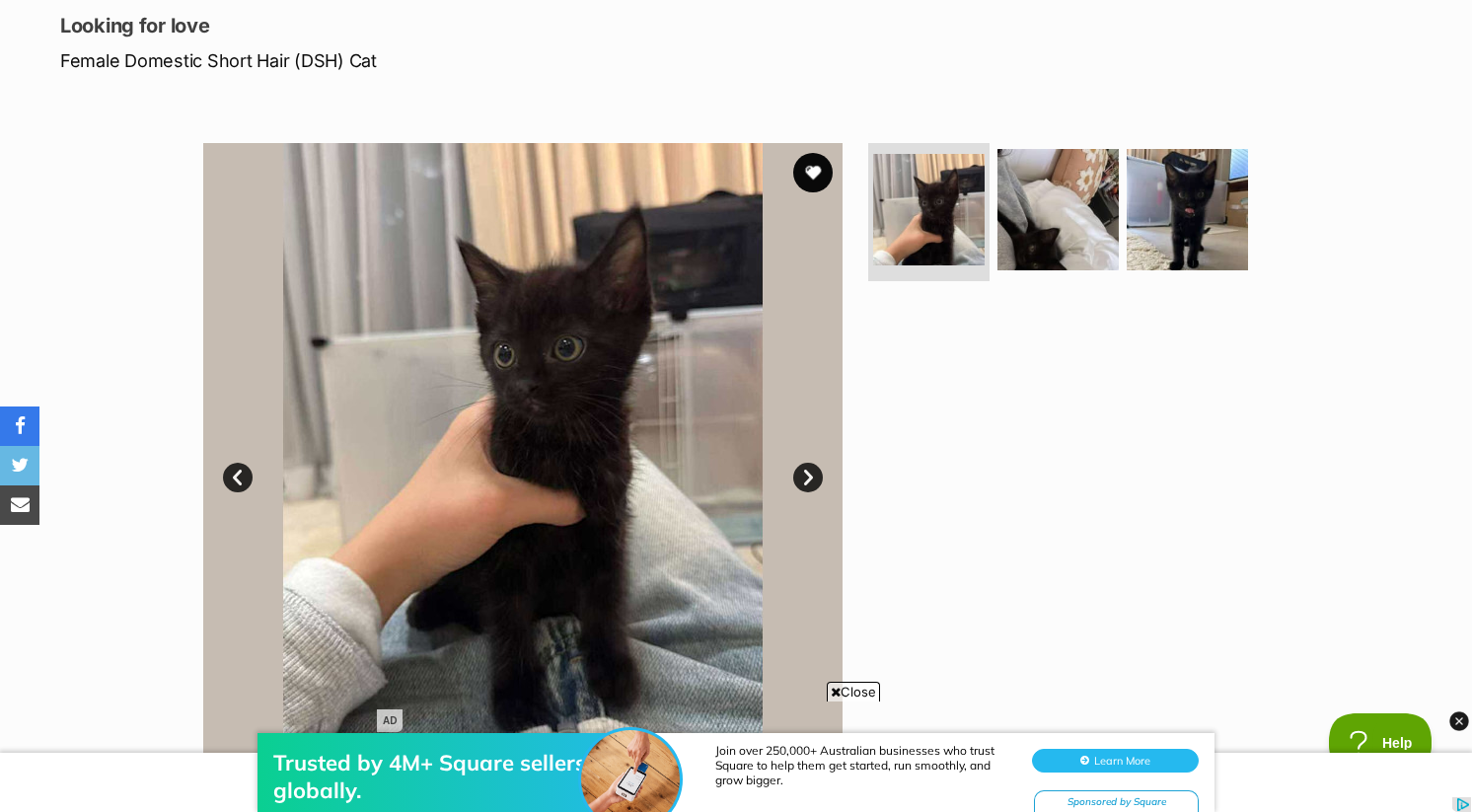 click on "Next" at bounding box center [808, 478] 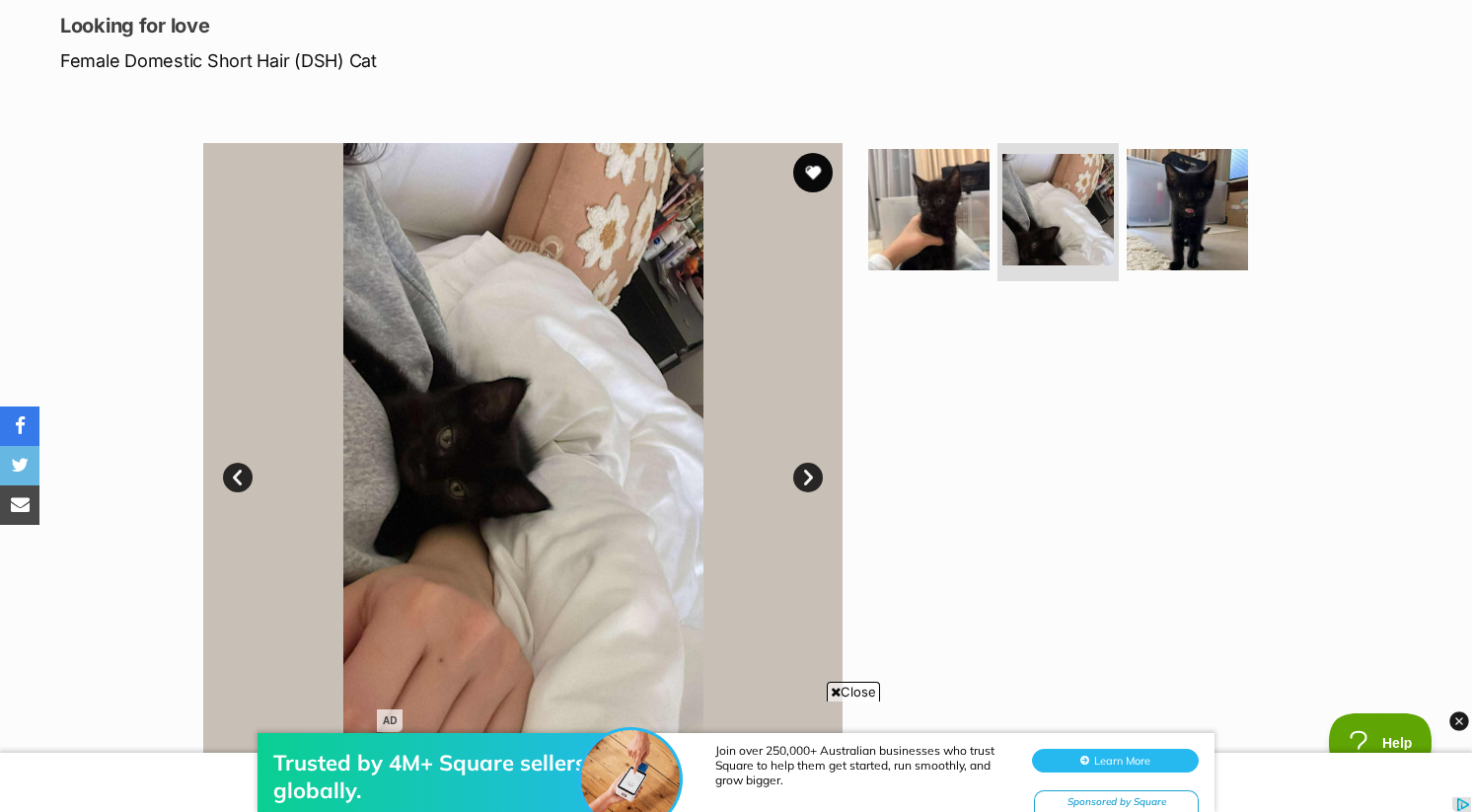 click on "Next" at bounding box center (808, 478) 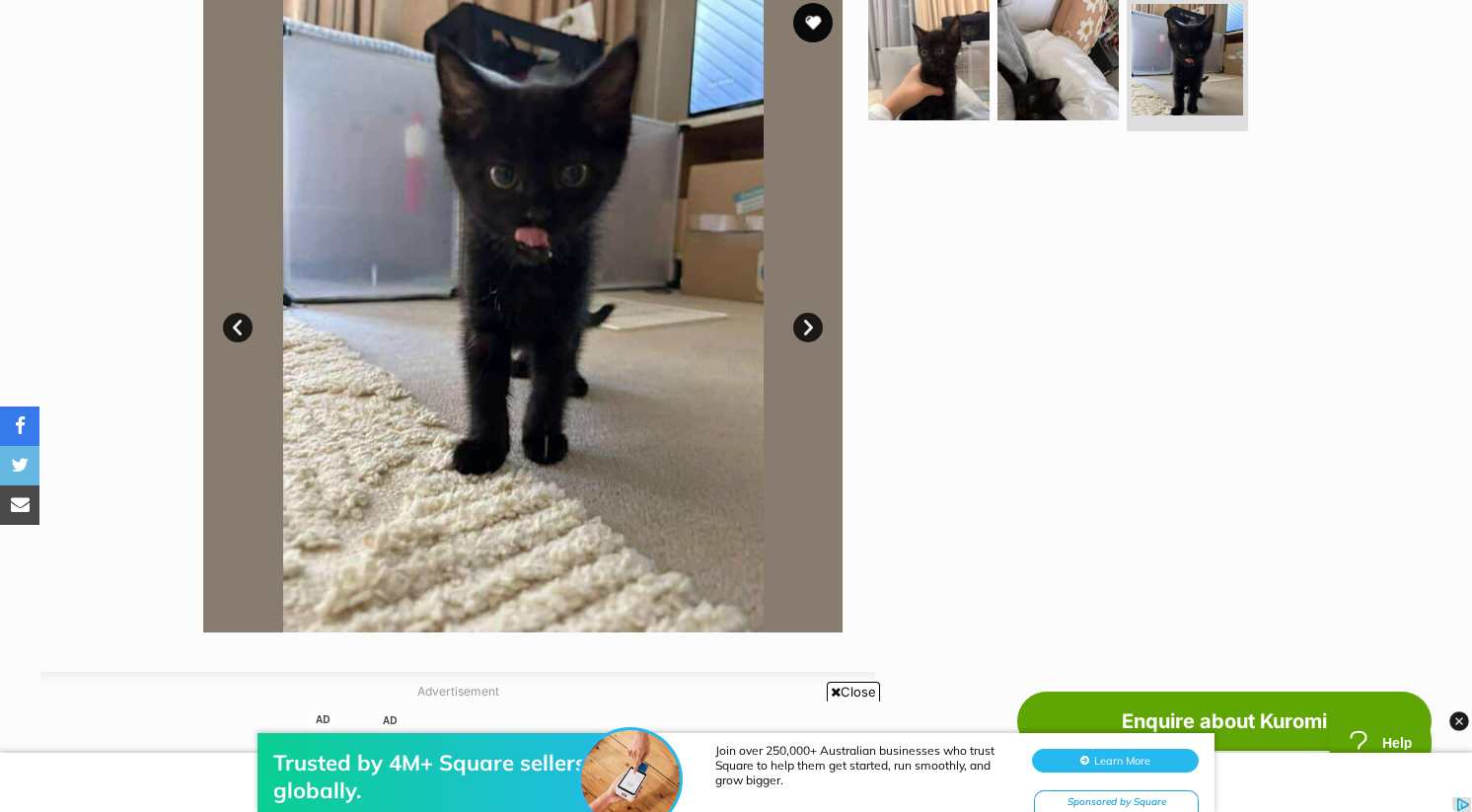 scroll, scrollTop: 498, scrollLeft: 0, axis: vertical 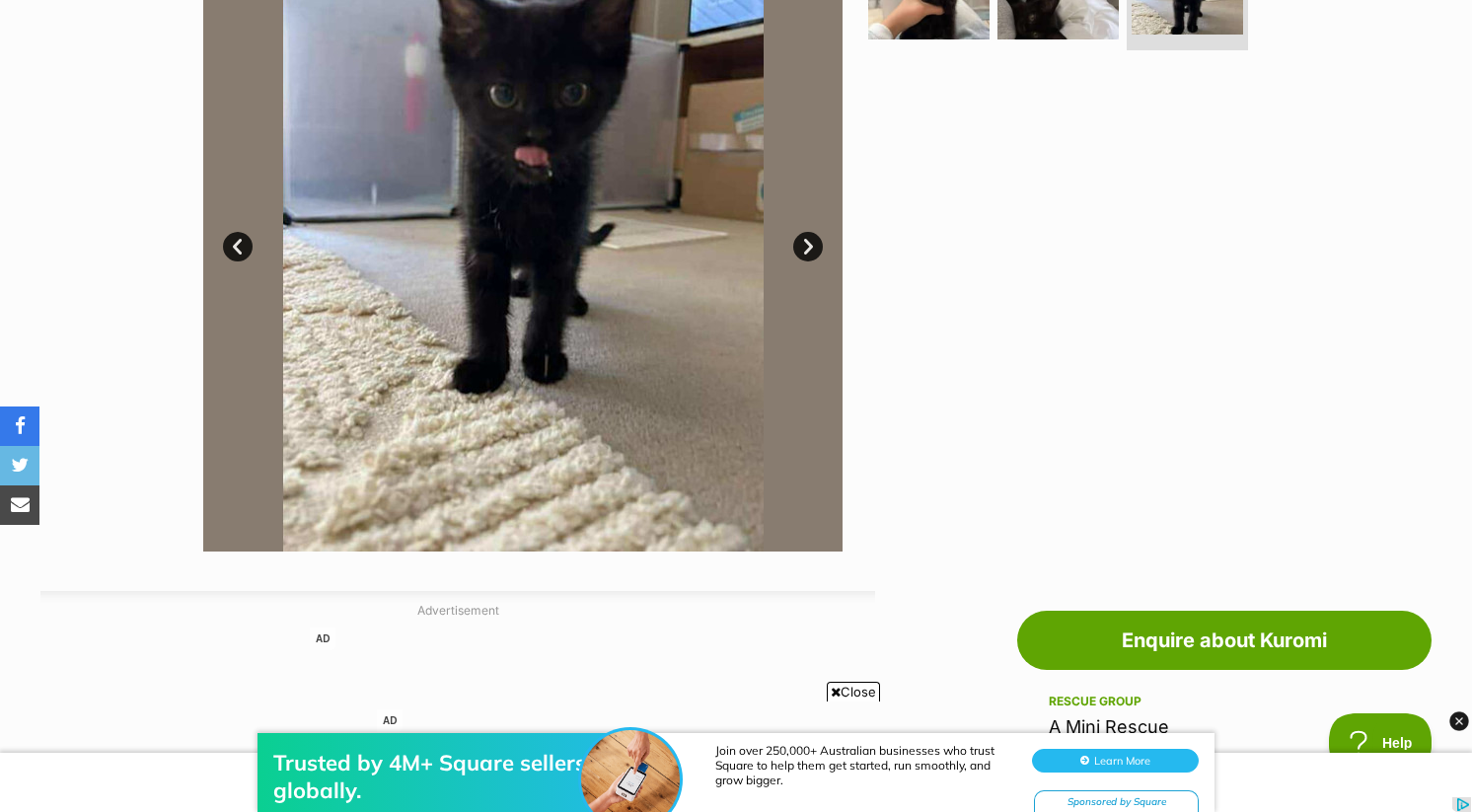 click on "Next" at bounding box center (808, 247) 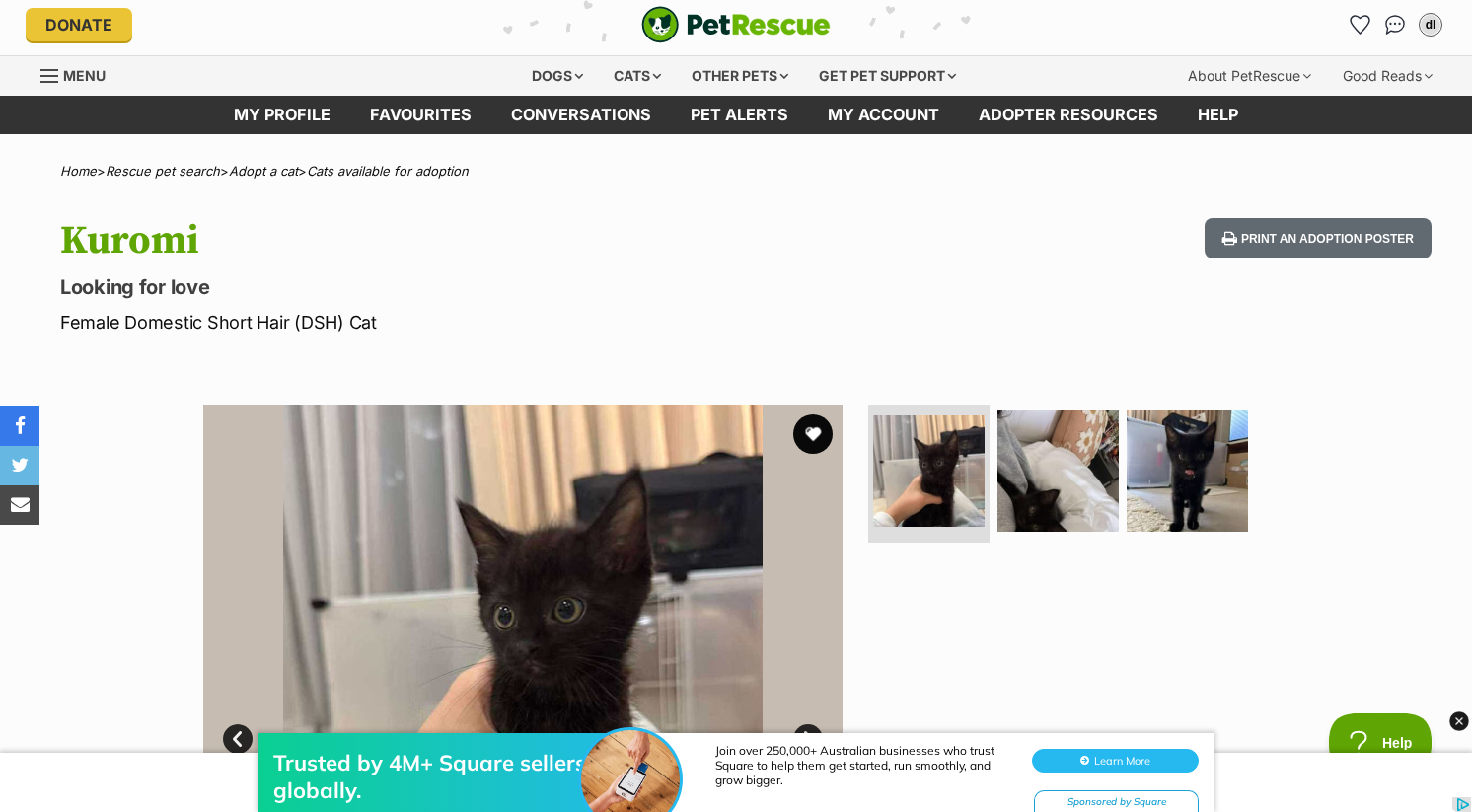 scroll, scrollTop: 0, scrollLeft: 0, axis: both 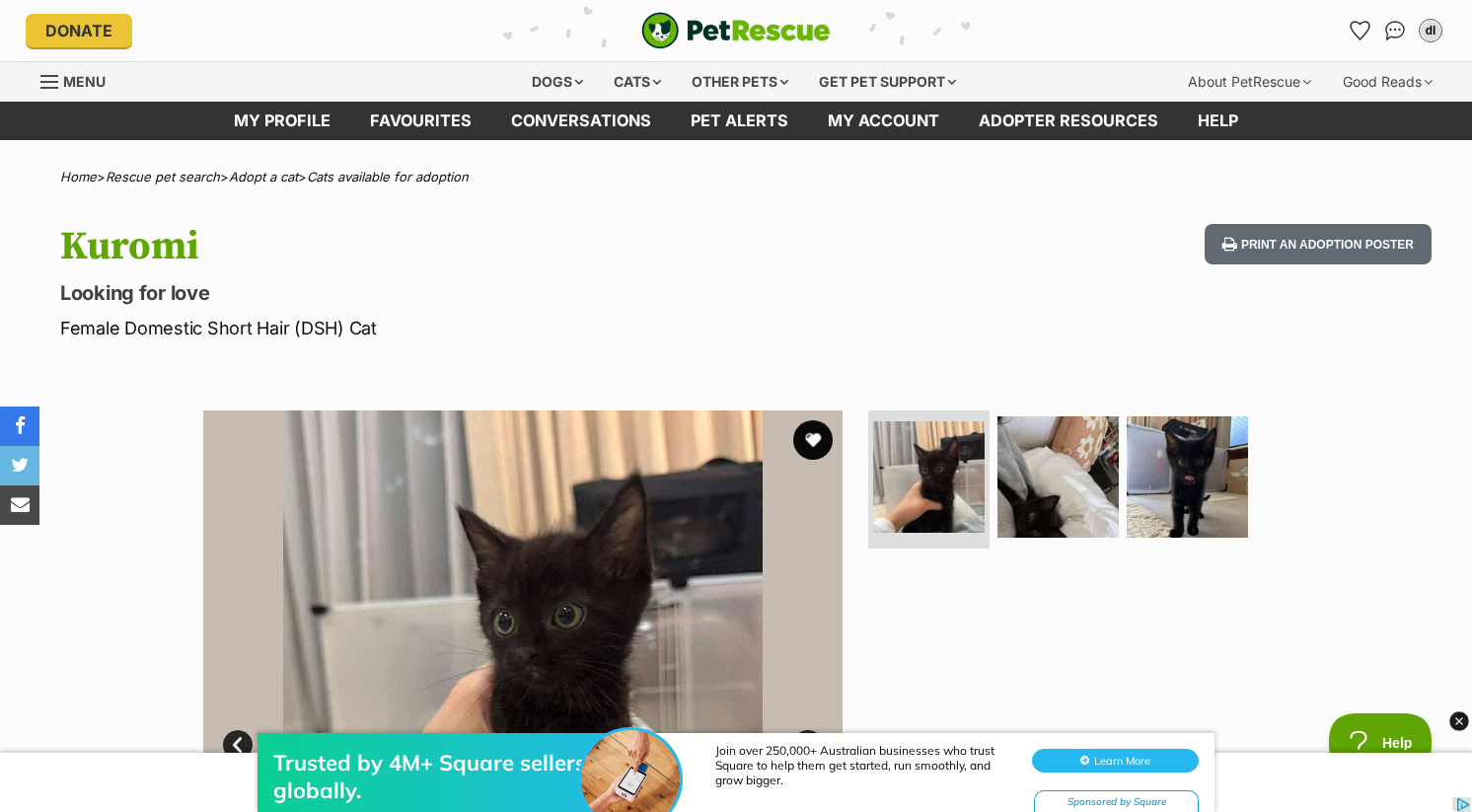 click on "Kuromi
Looking for love
Female Domestic Short Hair (DSH) Cat
Print an adoption poster" at bounding box center [736, 282] 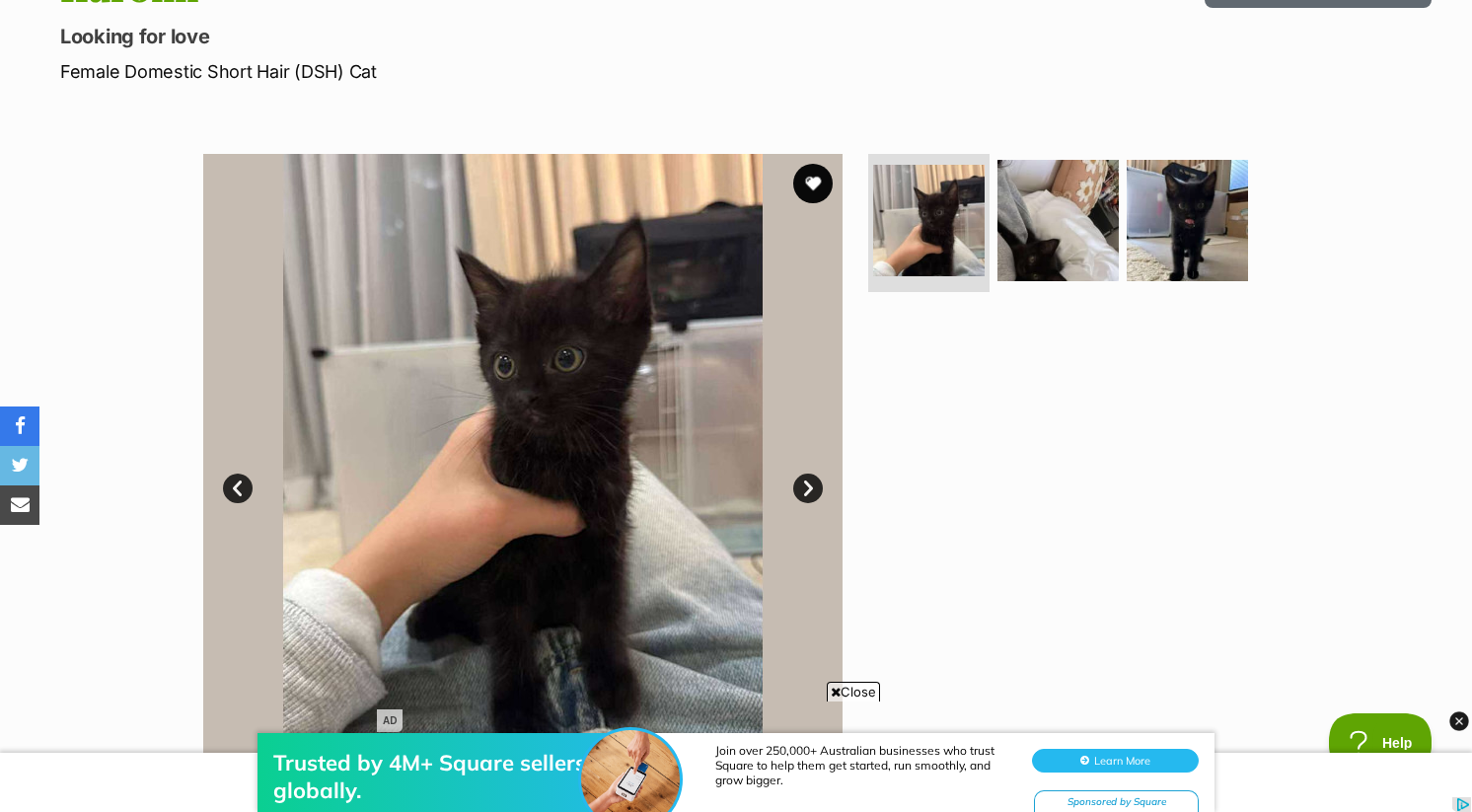 scroll, scrollTop: 433, scrollLeft: 0, axis: vertical 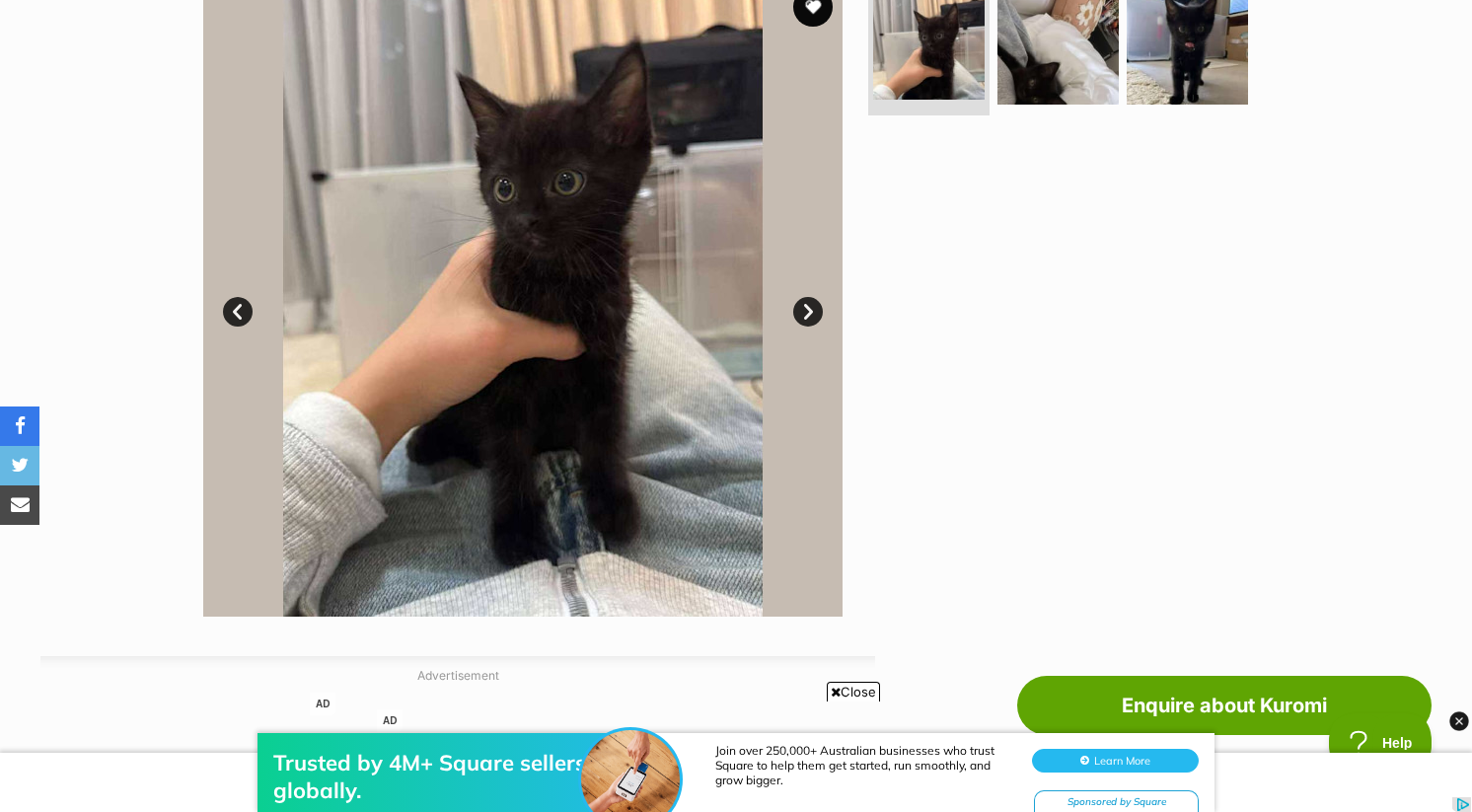 click at bounding box center [1067, 297] 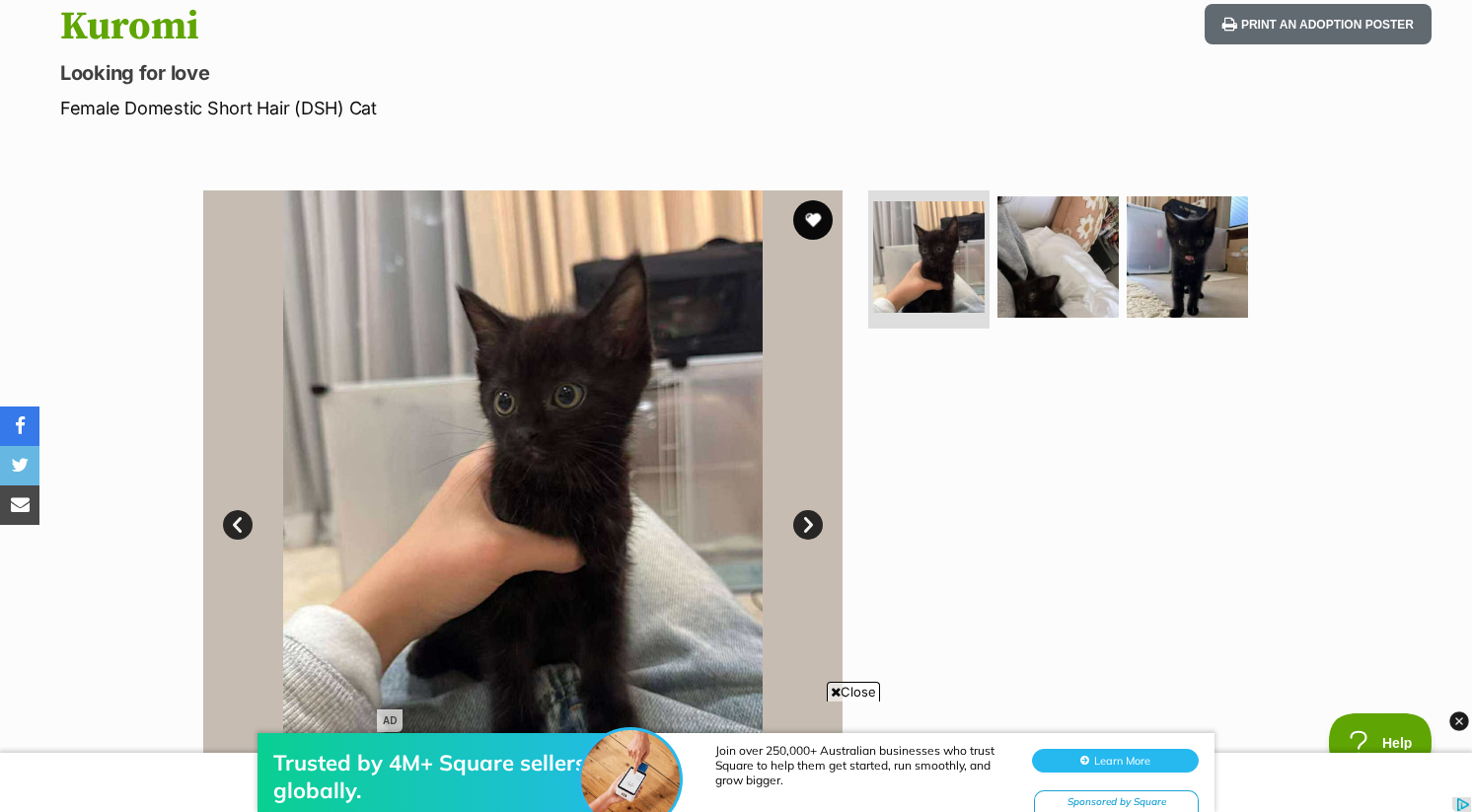 scroll, scrollTop: 0, scrollLeft: 0, axis: both 